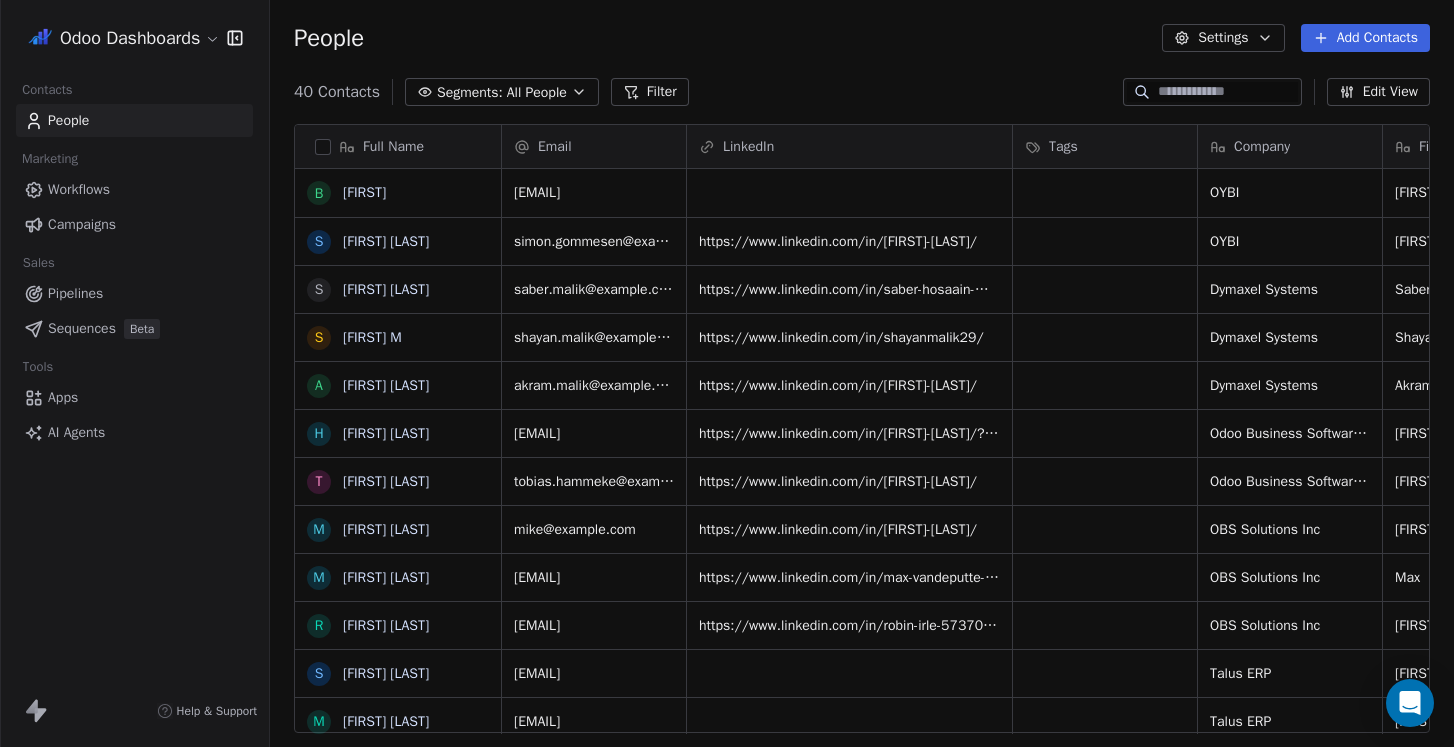 scroll, scrollTop: 0, scrollLeft: 0, axis: both 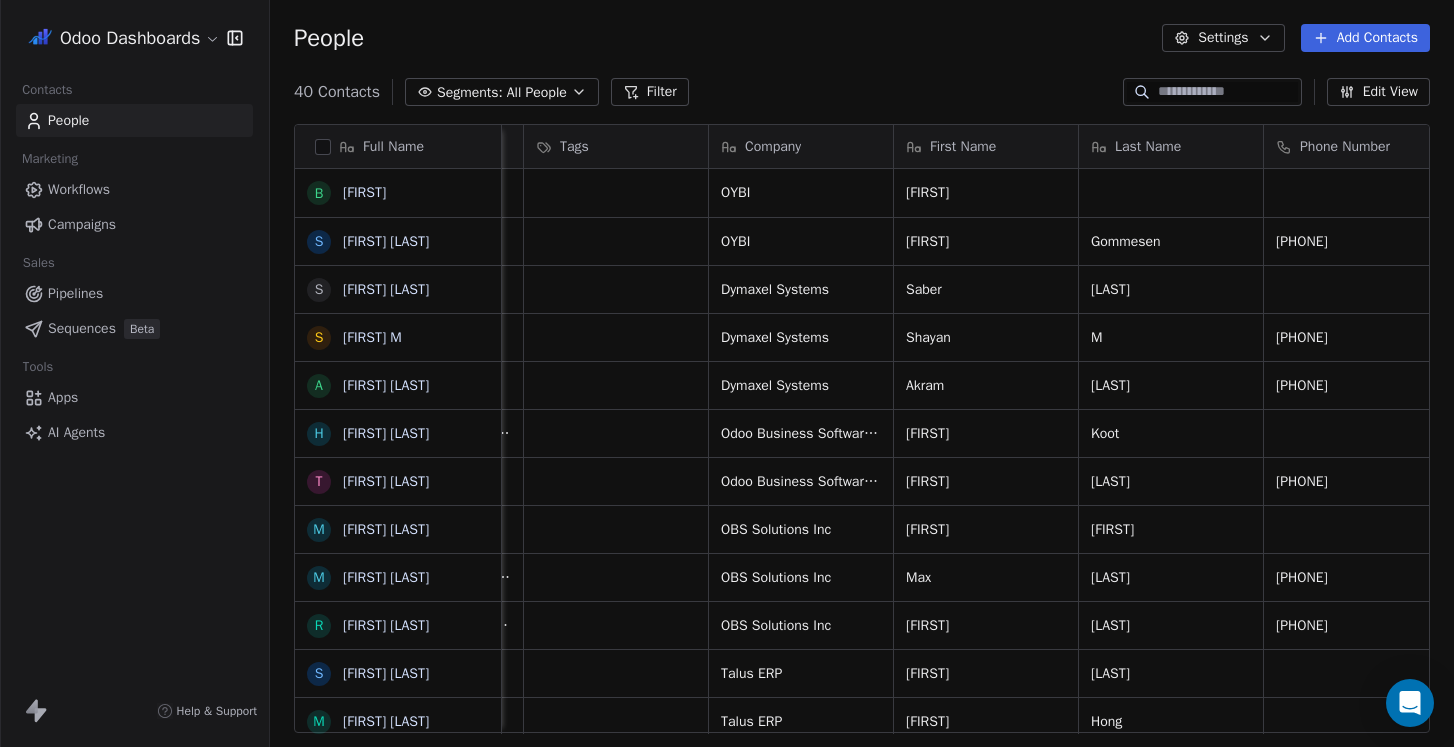 click on "People Settings  Add Contacts" at bounding box center [862, 38] 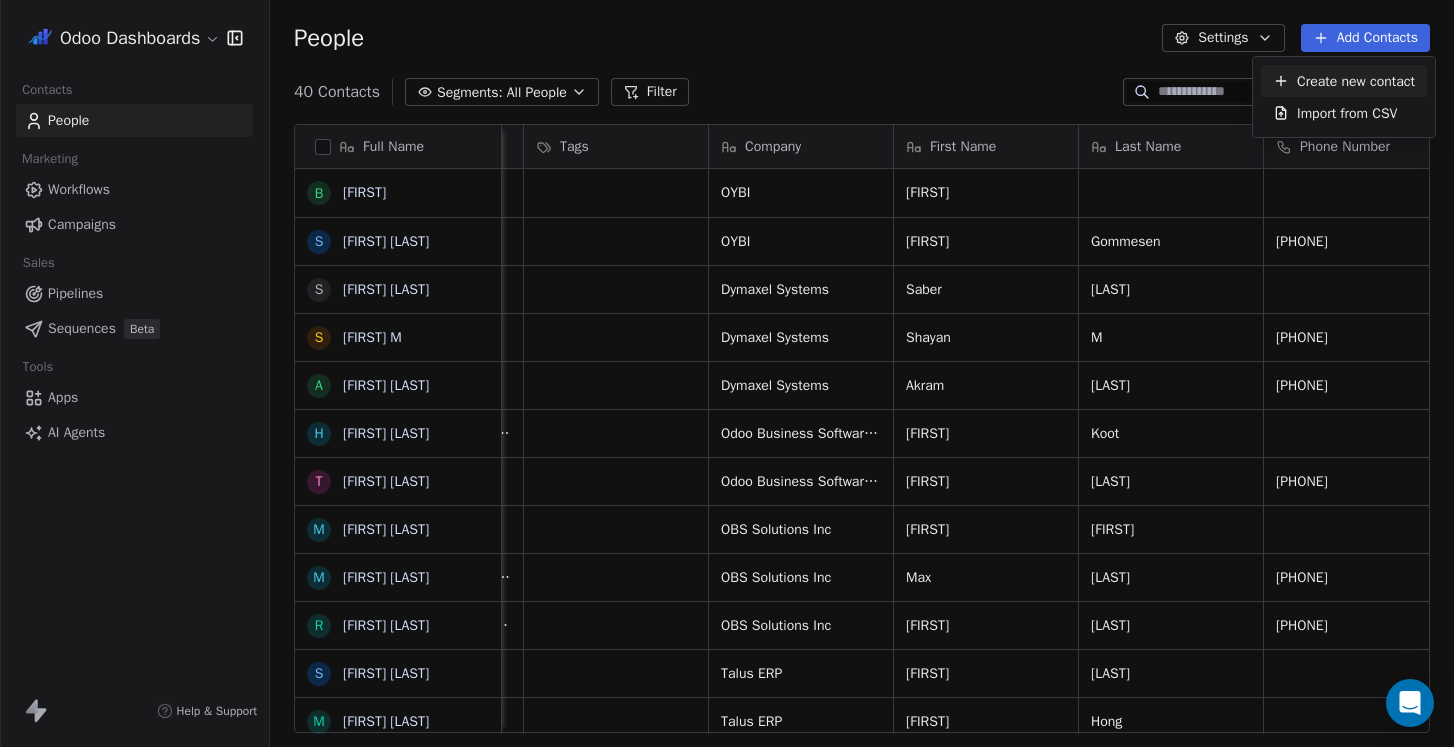 click on "Create new contact" at bounding box center [1356, 81] 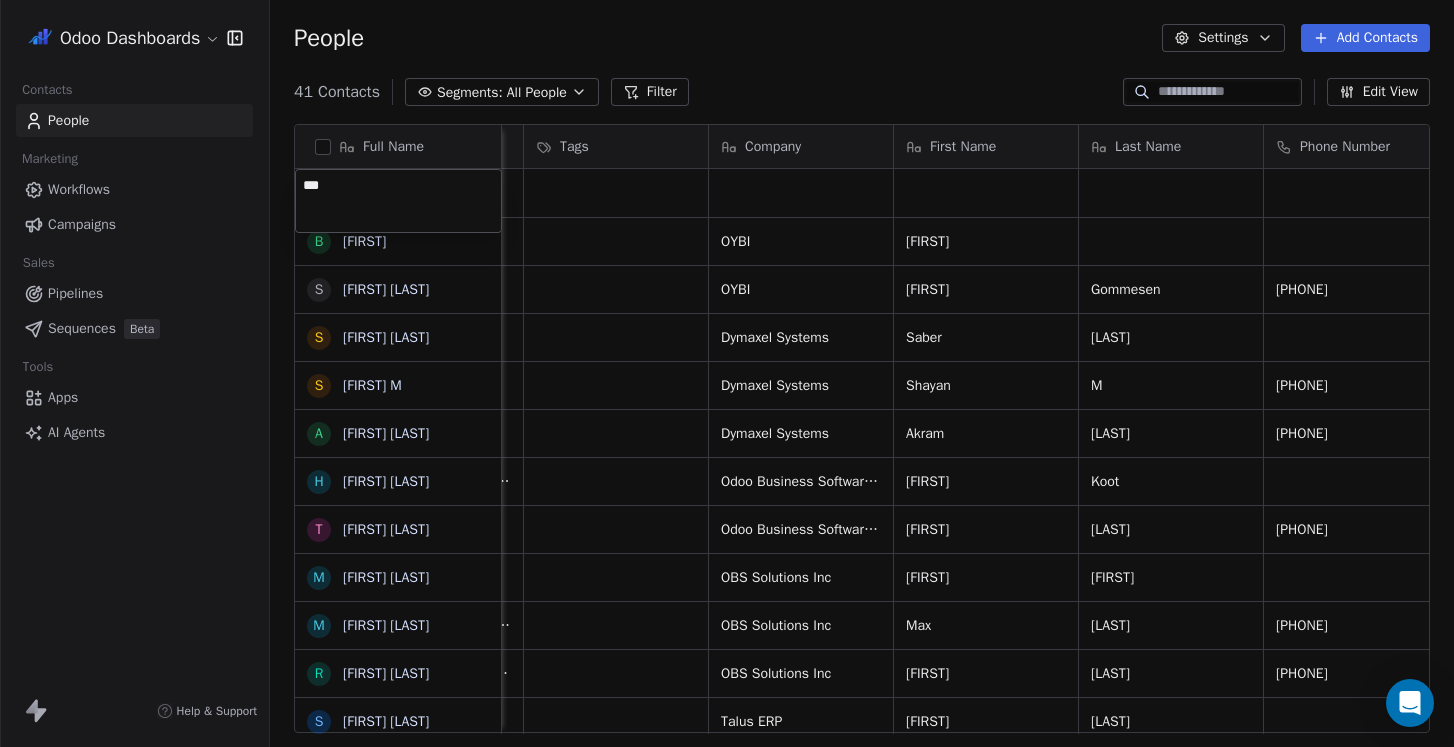 type on "****" 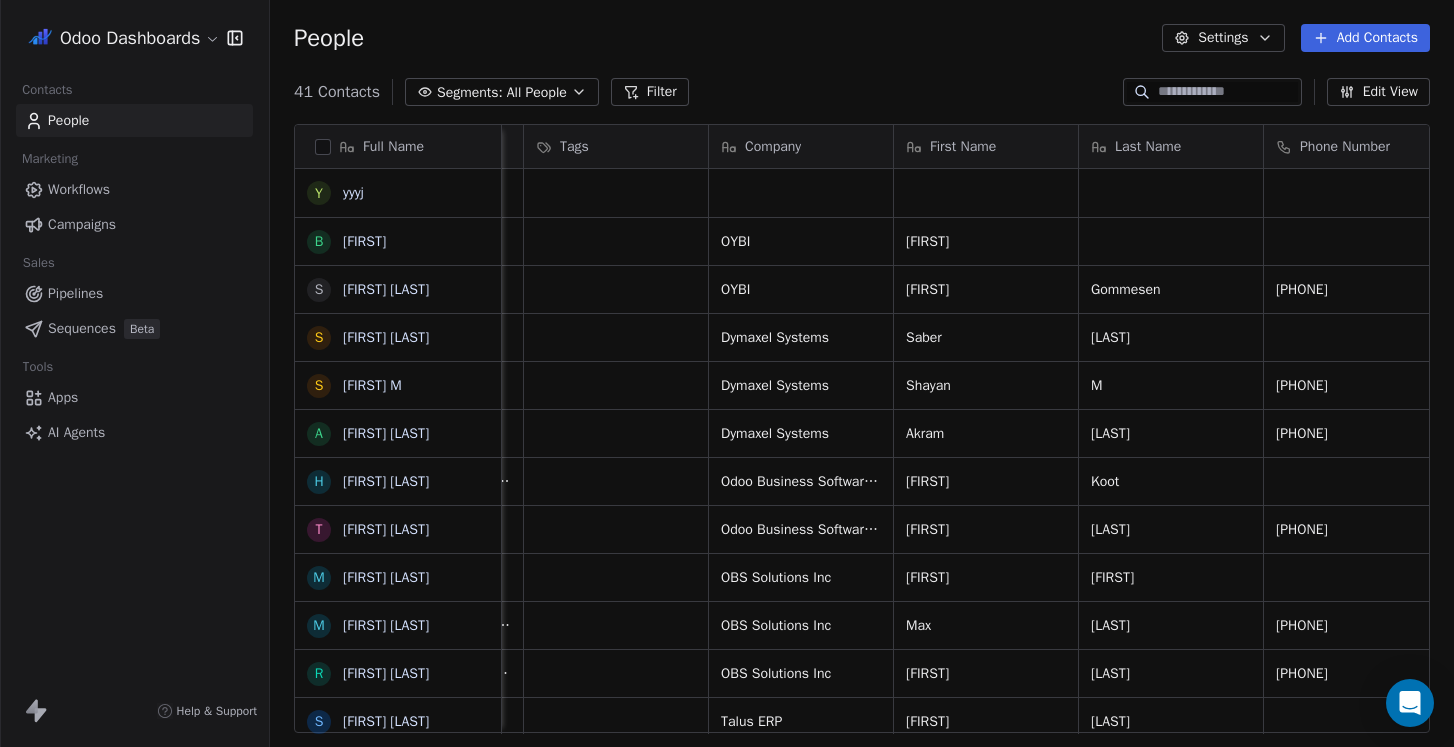 click on "Full Name y yyyj B [FIRST] [LAST] S Saber Hosaain Malik S Shayan M A Akram Malik H Harry Koot T Tobias Hammeke M Mike Gregory M Max Vandeputte R Robin Irle S Shelley Schultz M Mike Hong J Jeff Rund C [FIRST] [LAST] S Stephan Keller A Abul Hassan K Kaylie Kipe J Jared Kipe M Muzher Siddique E Erin Olson M Muhammad Afzaal N Nick Foy V Veli Kocak J Julie Kossiv G Gordon Cummins K Ken Hao S Saumil Kalaria C Chintan Shah L [FIRST] [LAST] P Paul Osterhaus K Kari Osterhaus Email LinkedIn Tags Company First Name Last Name Phone Number Job Title Country Email Verification Status brian@example.com OYBI Brian United States Pending simon.gommesen@example.com https://www.linkedin.com/in/simon-gommesen-487969101/ OYBI [FIRST] [LAST] [PHONE] Operations Leader United States" at bounding box center (727, 373) 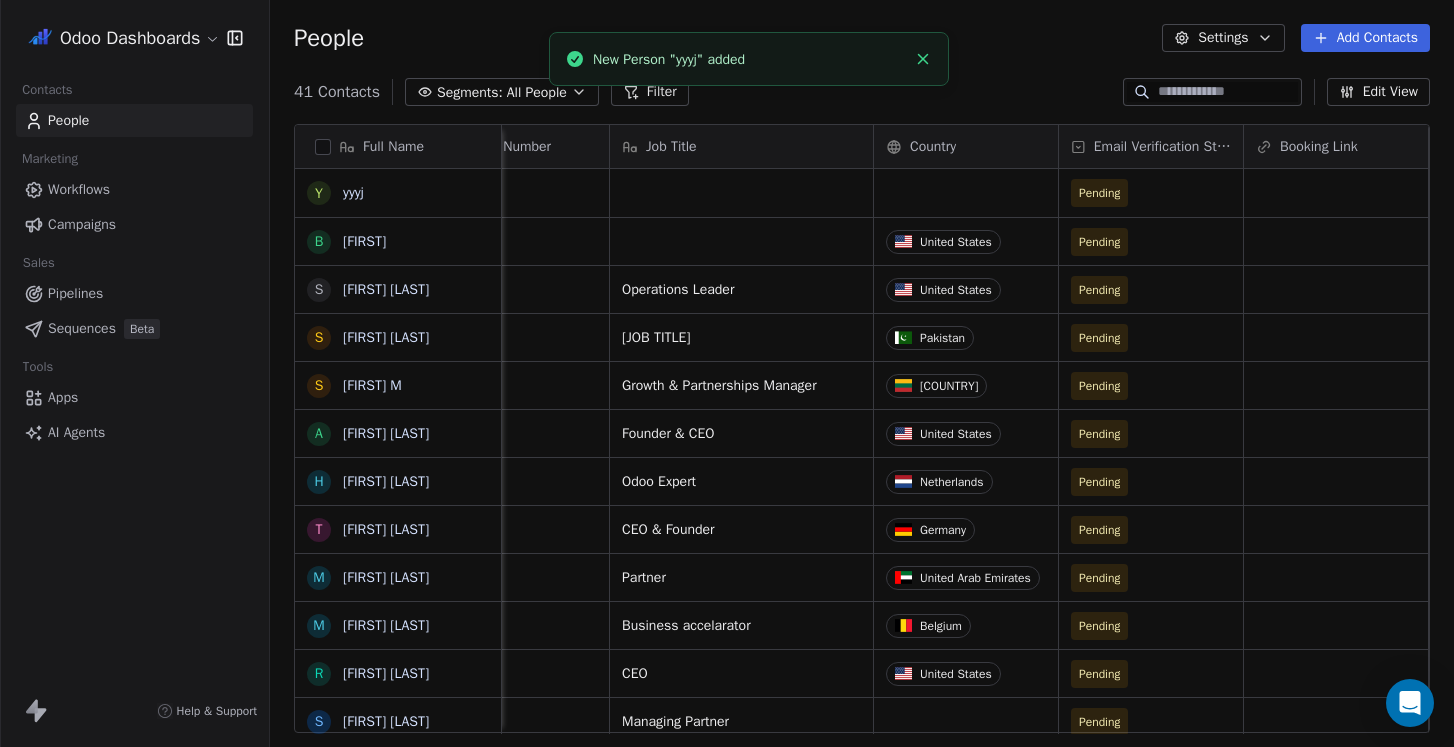 scroll, scrollTop: 0, scrollLeft: 1972, axis: horizontal 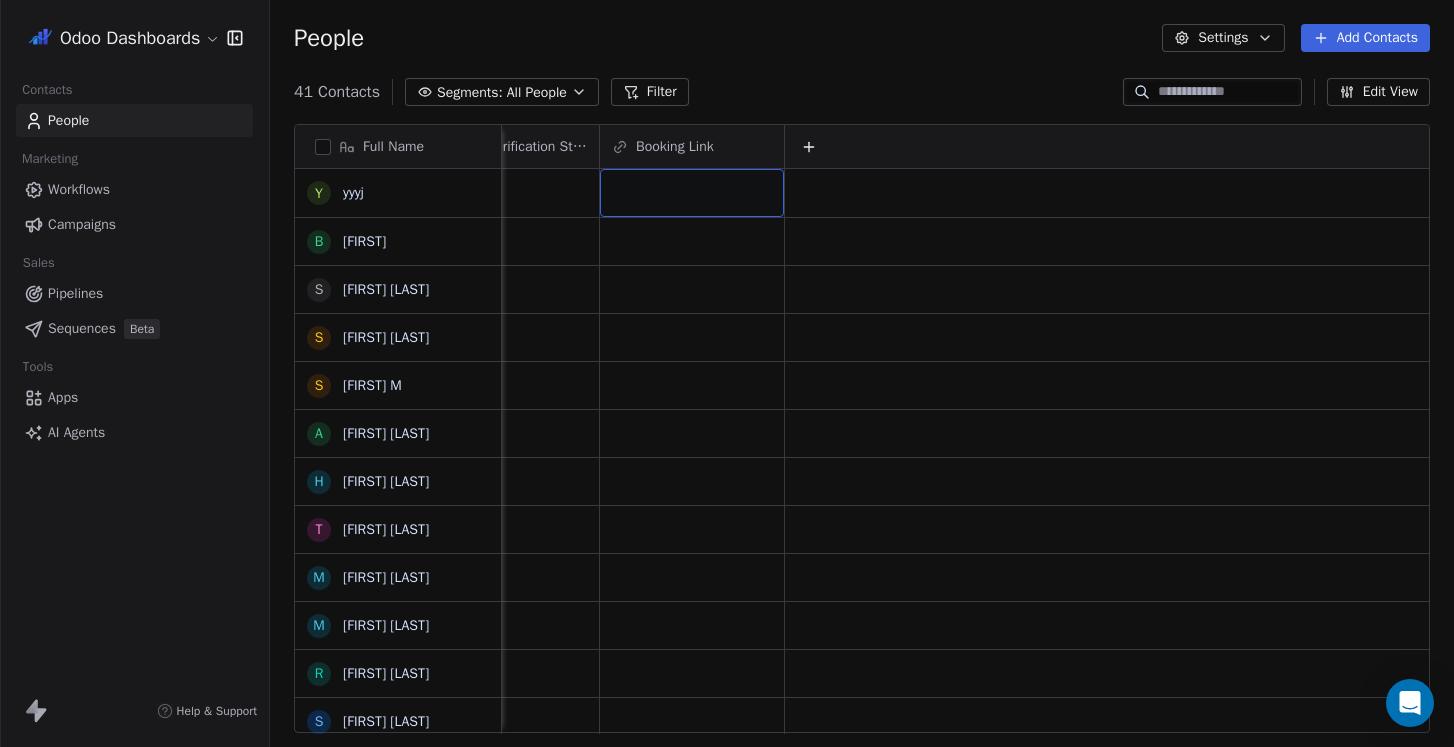 click at bounding box center [692, 193] 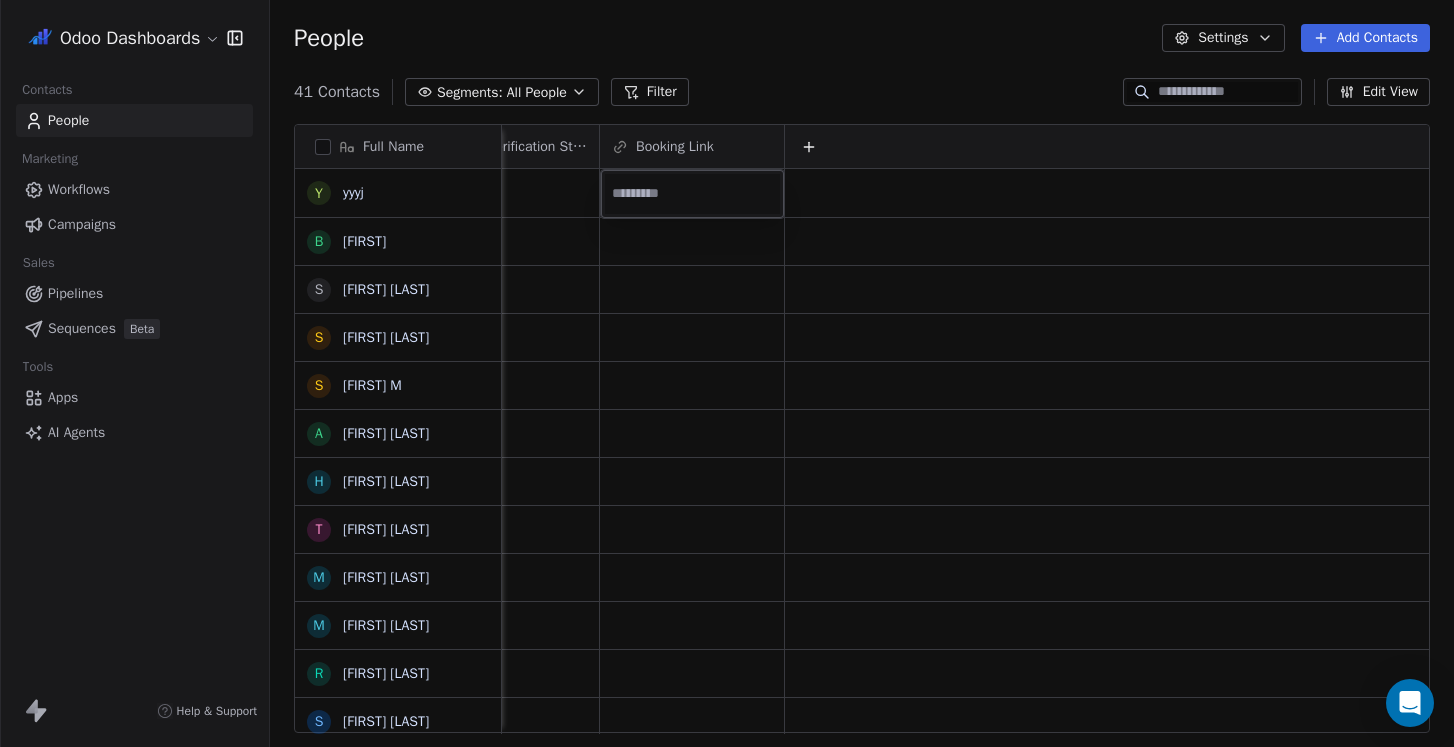 type on "**********" 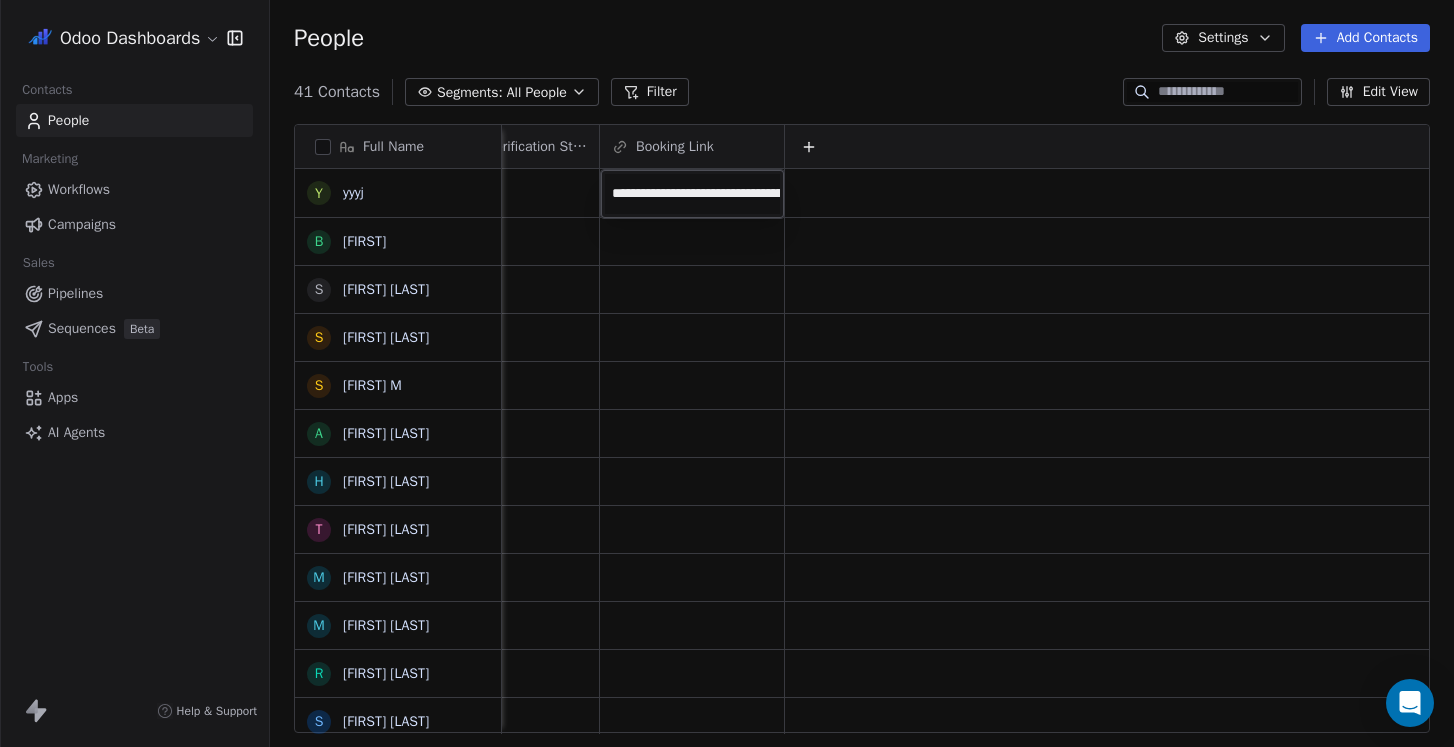 scroll, scrollTop: 0, scrollLeft: 466, axis: horizontal 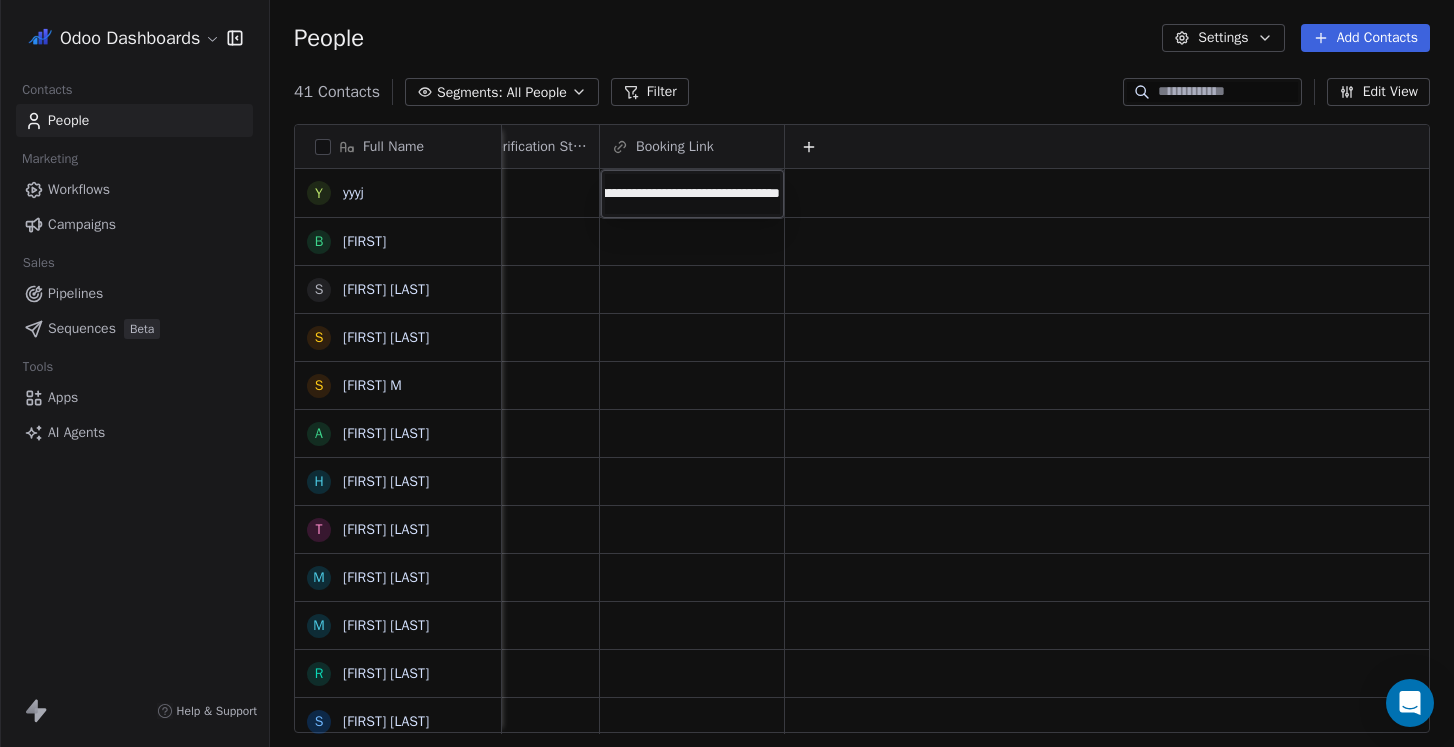 click on "Odoo Dashboards Contacts People Marketing Workflows Campaigns Sales Pipelines Sequences Beta Tools Apps AI Agents Help & Support People Settings Add Contacts 41 Contacts Segments: All People Filter Edit View Tag Add to Sequence Export Full Name y [FIRST] B [FIRST] S [FIRST] [LAST] S [FIRST] [LAST] S [FIRST] [LAST] S [FIRST] [LAST] A [FIRST] [LAST] H [FIRST] [LAST] T [FIRST] [LAST] M [FIRST] [LAST] R [FIRST] [LAST] S [FIRST] [LAST] M [FIRST] [LAST] J [FIRST] [LAST] C [FIRST] [LAST] S [FIRST] [LAST] A [FIRST] [LAST] K [FIRST] [LAST] J [FIRST] [LAST] M [FIRST] [LAST] E [FIRST] [LAST] M [FIRST] [LAST] N [FIRST] [LAST] V [FIRST] [LAST] J [FIRST] [LAST] G [FIRST] [LAST] K [FIRST] [LAST] S [FIRST] [LAST] C [FIRST] [LAST] L [FIRST] [LAST] P [FIRST] [LAST] K [FIRST] [LAST] Phone Number Job Title Country Email Verification Status Booking Link Pending United States Pending +16162629743 Operations Leader United States Pending Director Operations Pakistan Pending +923342237307 Growth & Partnerships Manager Lithuania Pending +923341243350 Founder & CEO Pending" at bounding box center (727, 373) 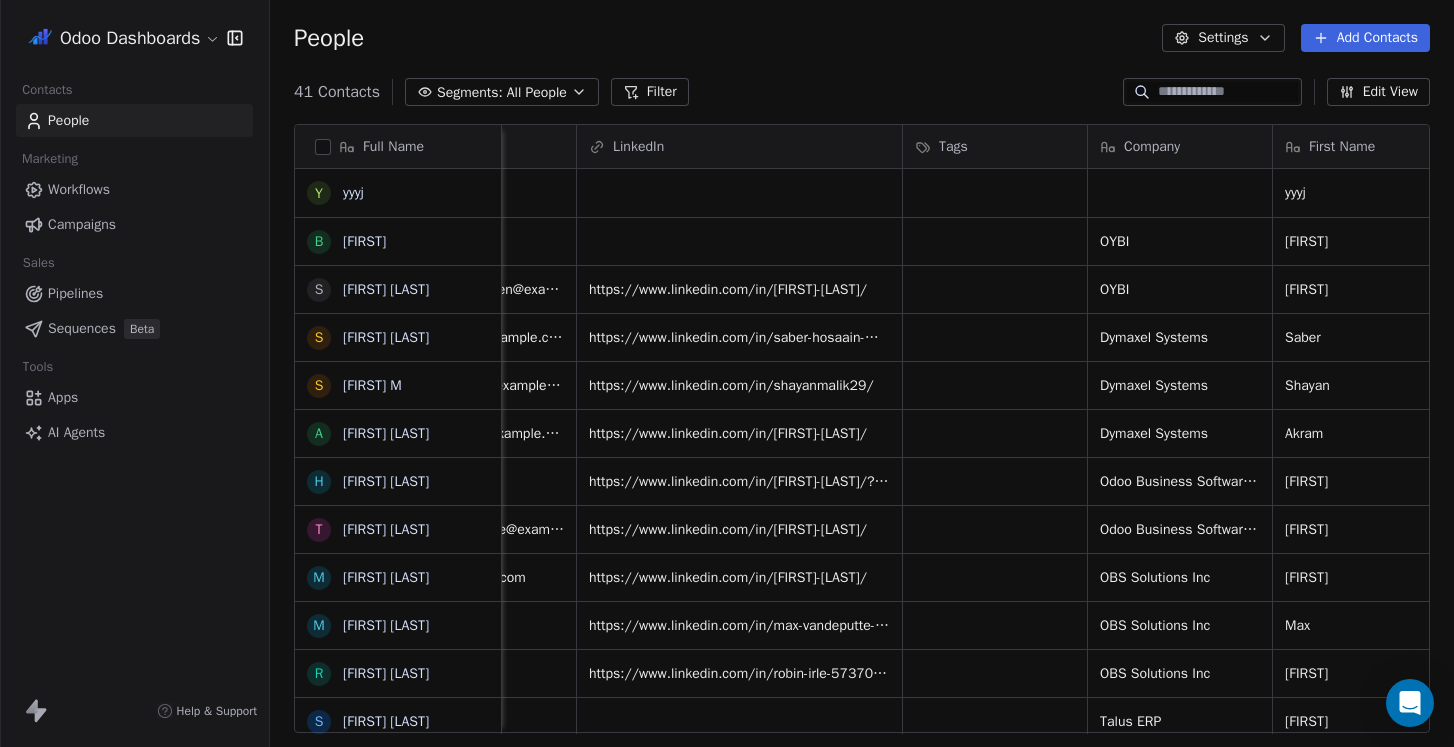 scroll, scrollTop: 0, scrollLeft: 0, axis: both 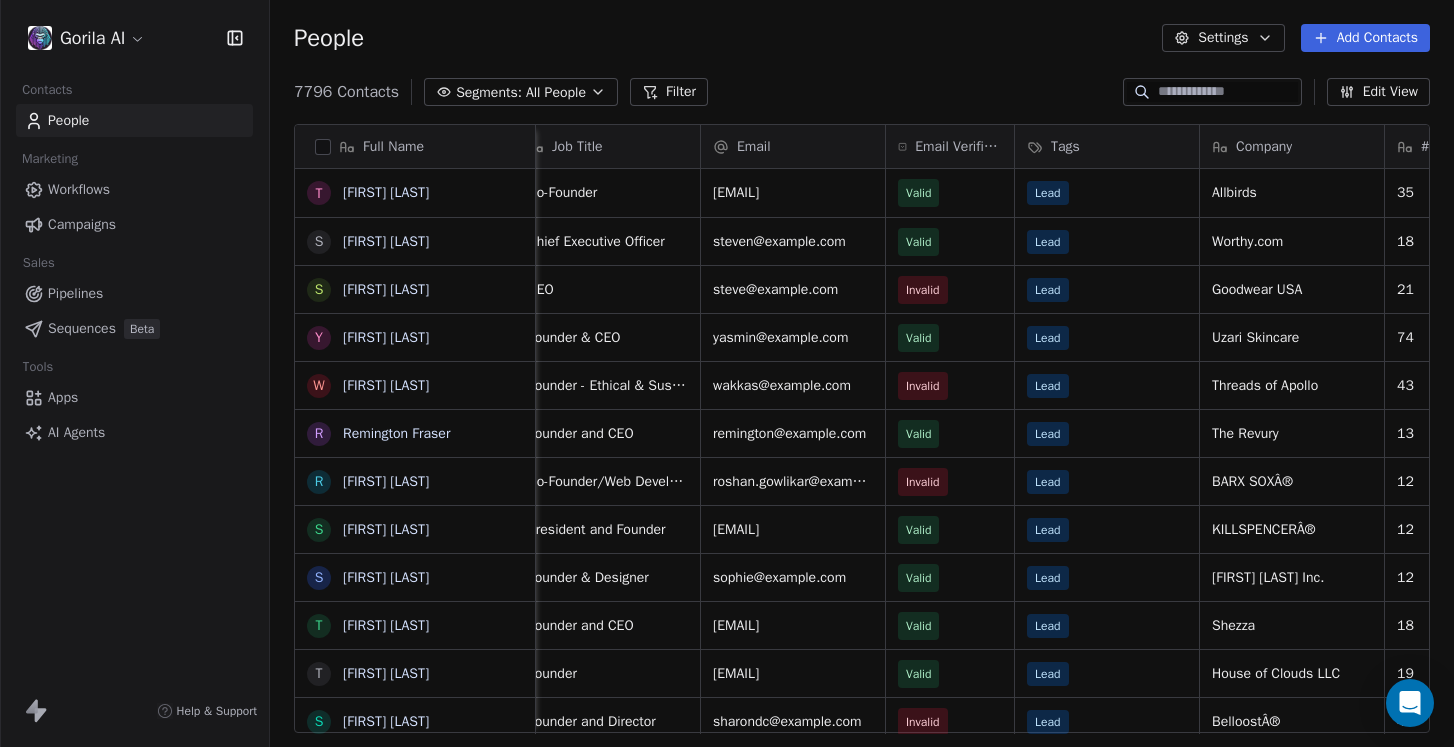 click on "Full Name T Tim Brown S Steven Schneider S Stephen Liquori Y [FIRST] [LAST] W Wakkas Sachwani R Remington Fraser R Roshan Gowlikar S Spencer Nikosey S Sophie Hughes T Tiffany Gil T Taoran Heitner S Sharon Sackey S Stephen Barnett S Samantha Hoff W Weston Jenkins R Rhyan McCoy T Tiffany Acosta S Sharon Dranko R Randy Goldberg S Shilpa Shah S Sophia Edelstein S Shelley Cook R Rebecca Buckley S Sydney Kobak T [FIRST] [LAST] T Troy Medford R Ryan Williams R Robert Manse S Sadia Sharmin S [FIRST] [LAST] S Shaun Paterson S Stephanie Davis Job Title Email Email Verification Status Tags Company # Employees Country Industry Website Co-Founder tim@example.com Valid Lead Allbirds 35 United States apparel & fashion http://www.allbirds.com Chief Executive Officer steven@example.com Valid Lead" at bounding box center [727, 373] 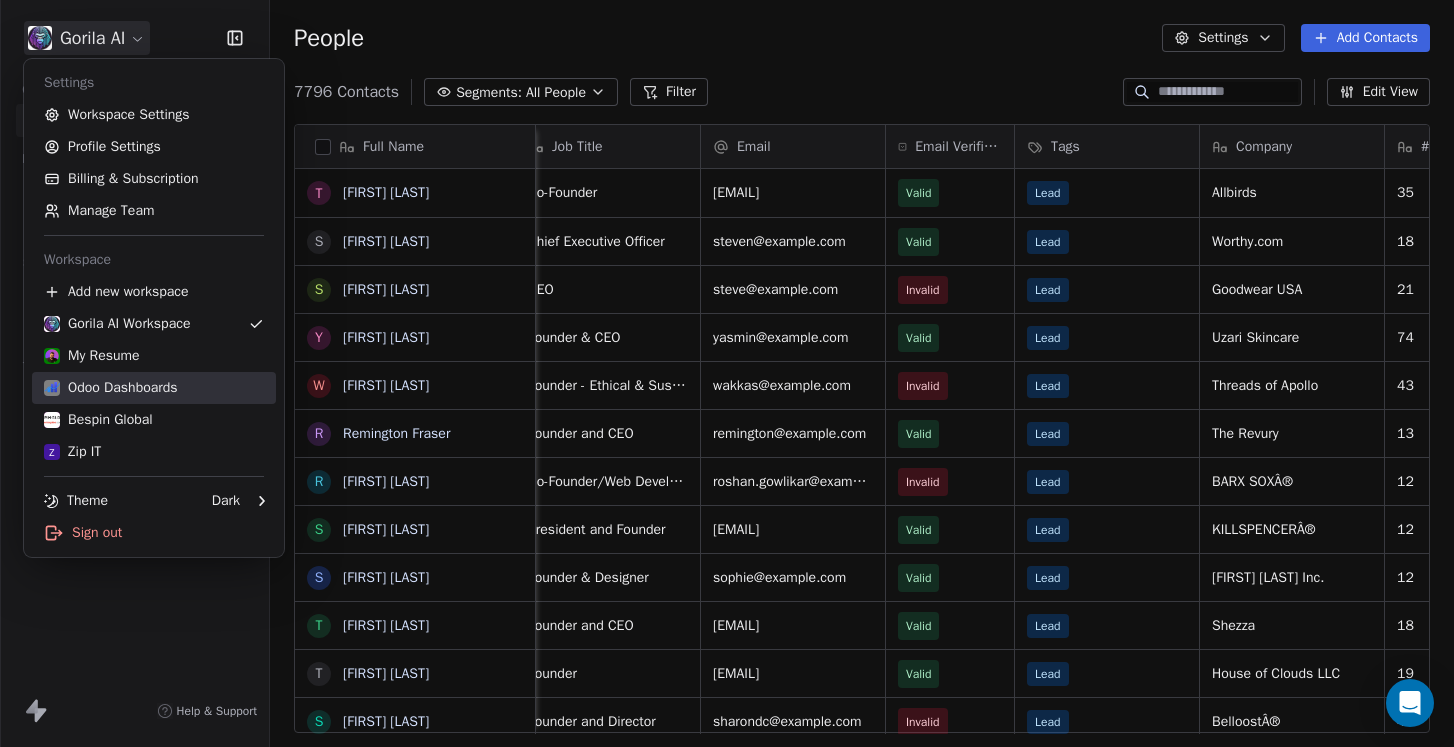 click on "Odoo Dashboards" at bounding box center [154, 388] 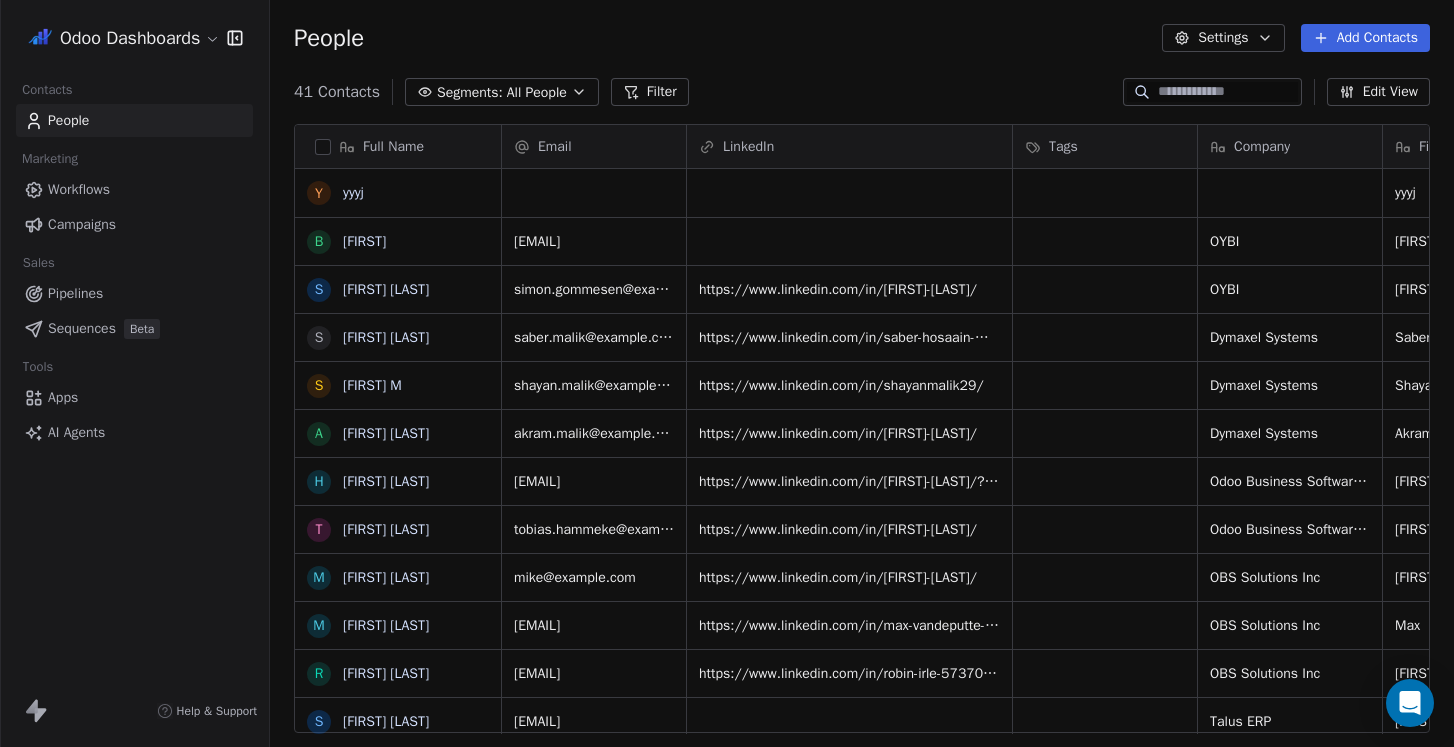 scroll, scrollTop: 0, scrollLeft: 1, axis: horizontal 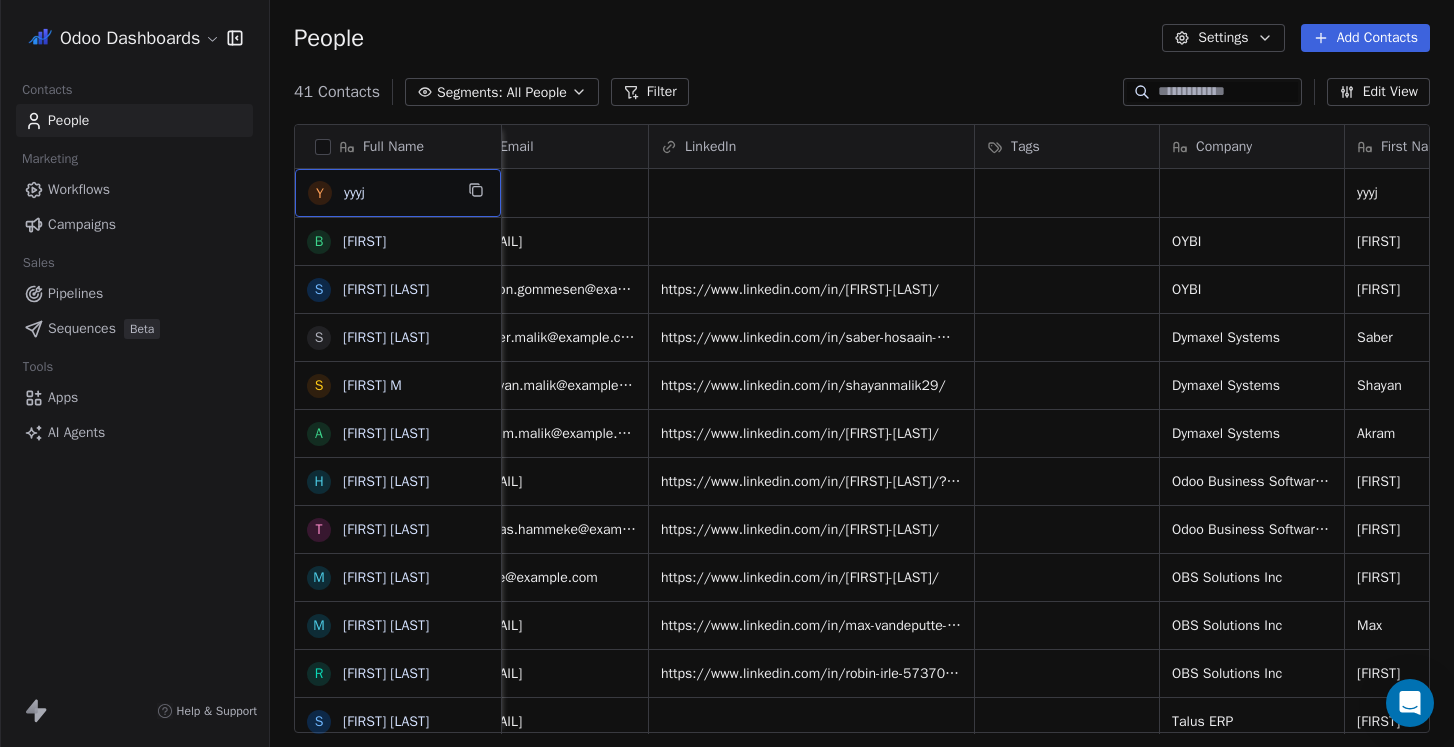 click on "yyyj" at bounding box center [398, 193] 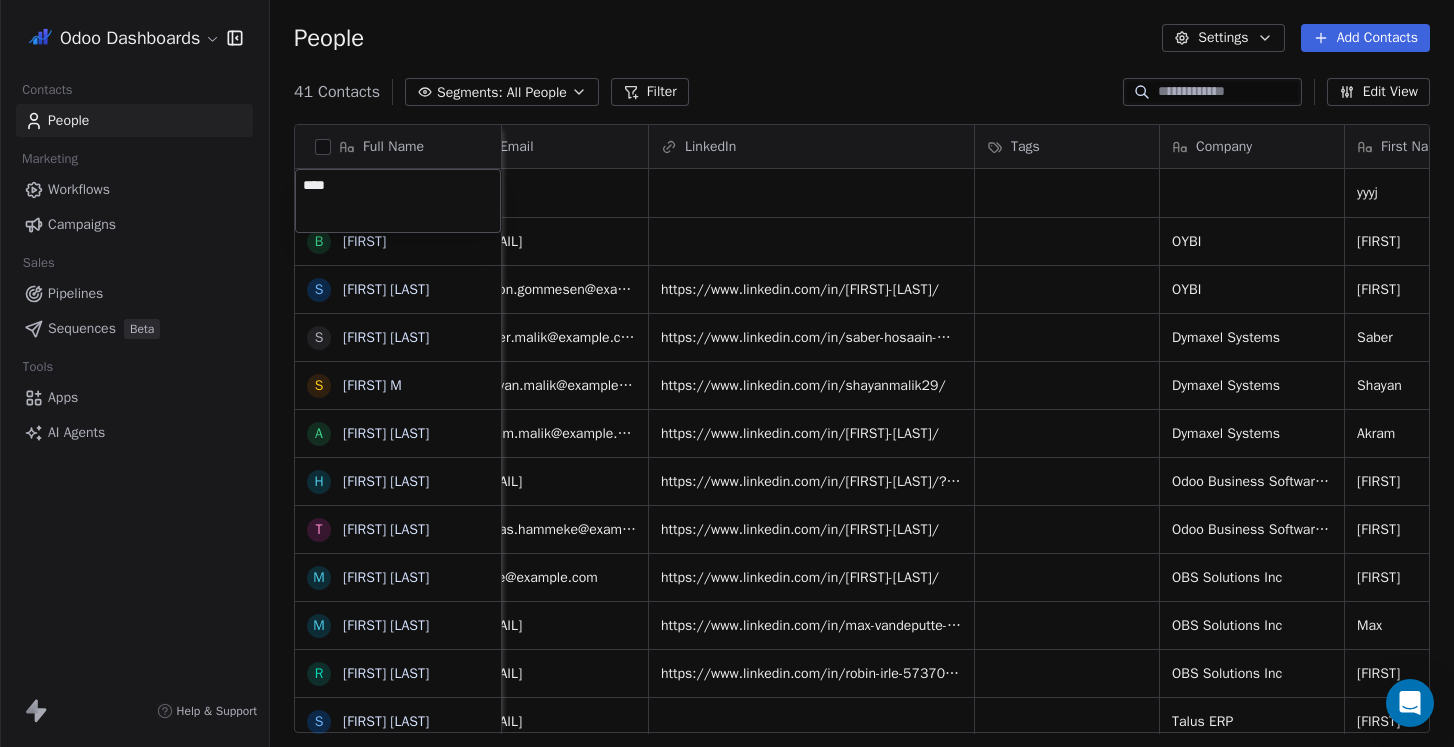click on "****" at bounding box center [398, 201] 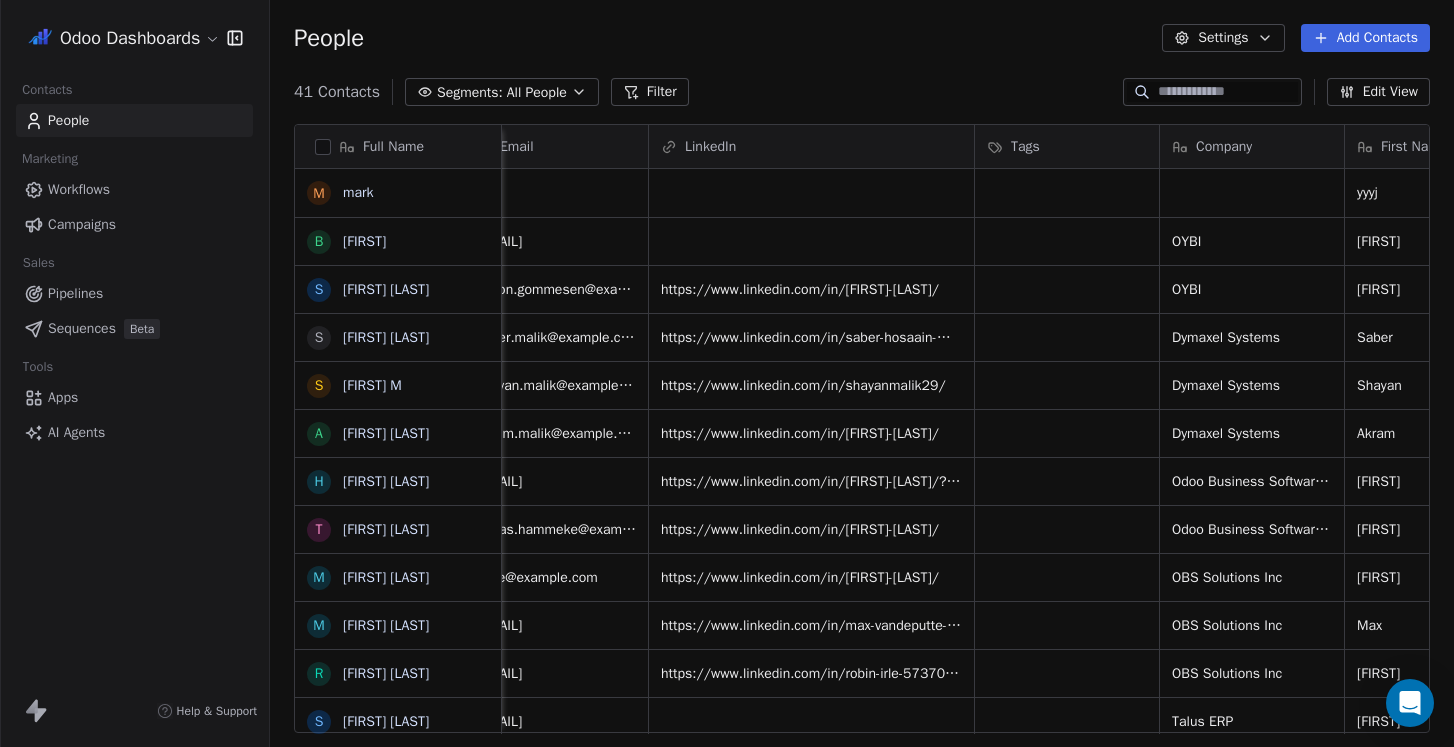 scroll, scrollTop: 0, scrollLeft: 0, axis: both 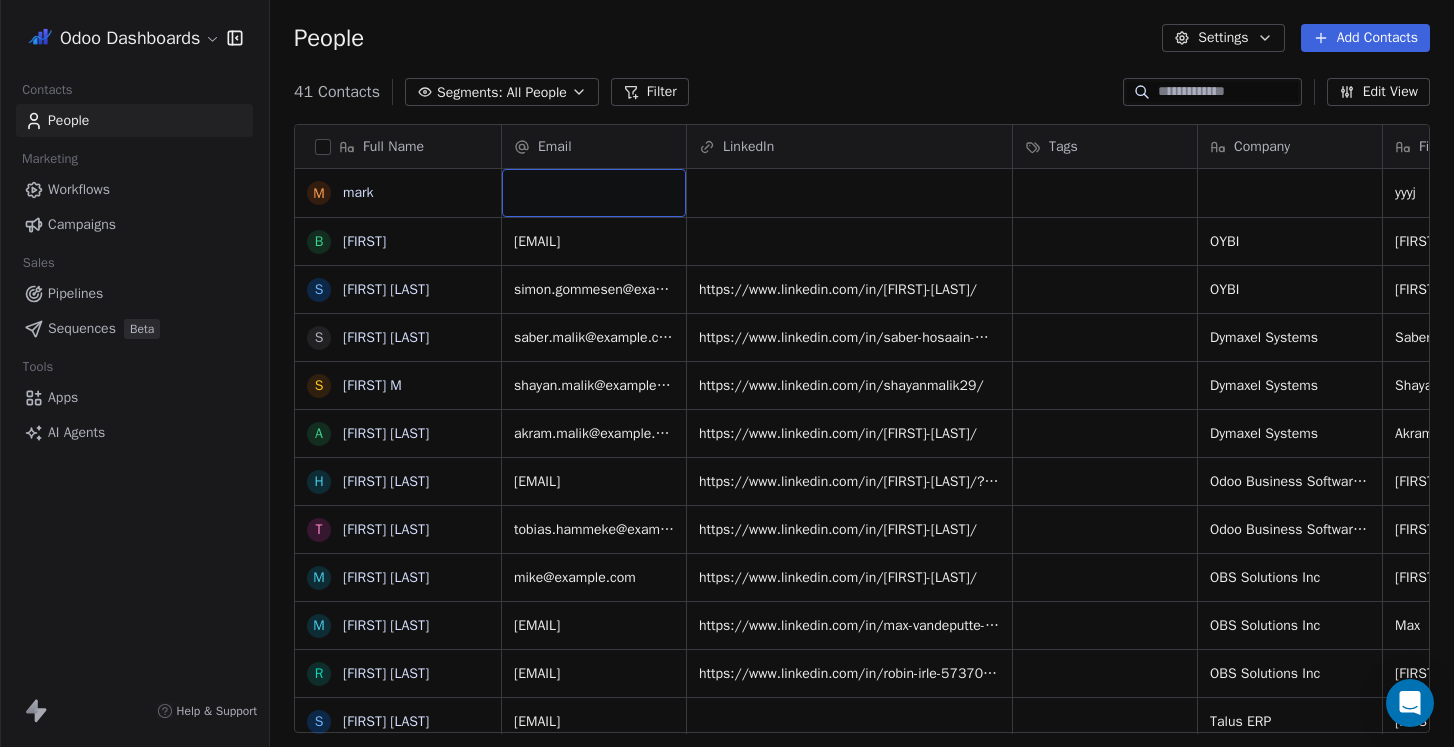 click at bounding box center [594, 193] 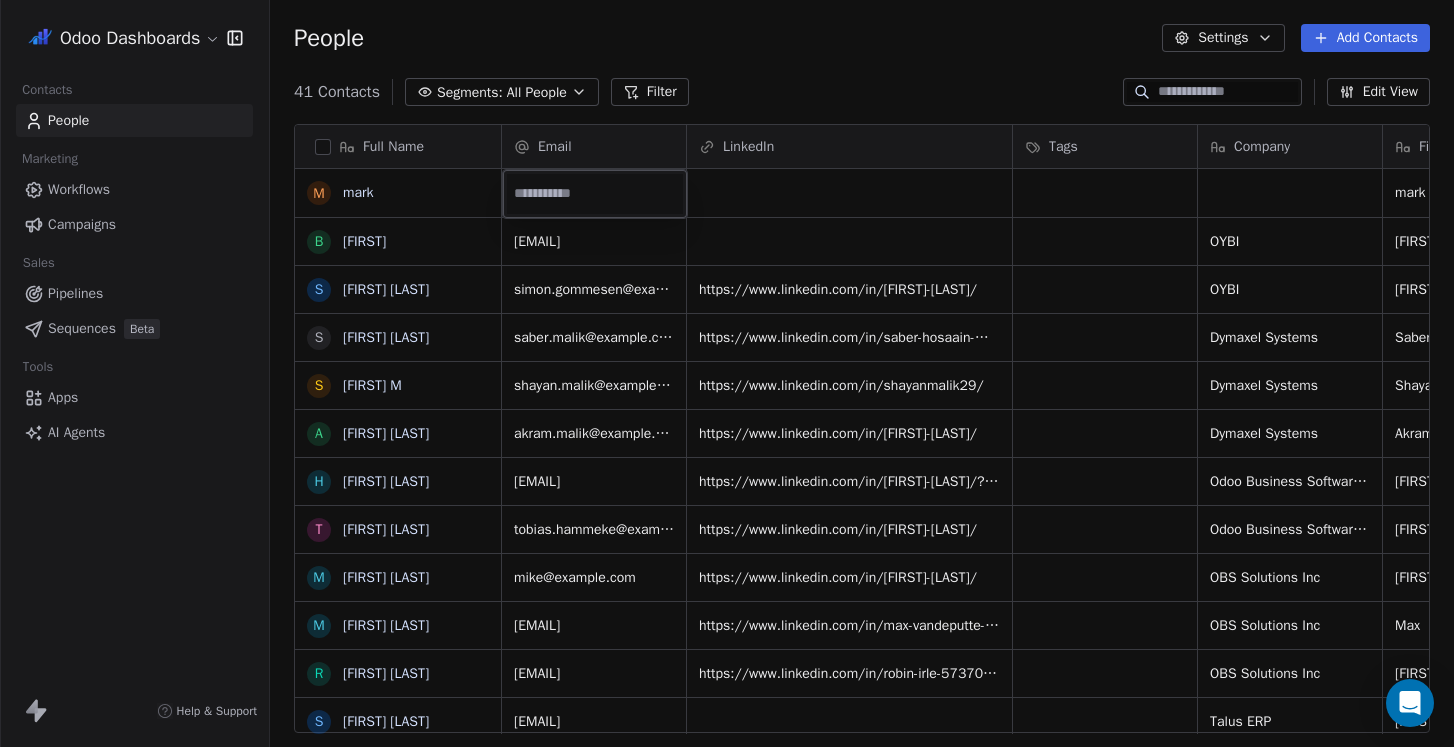 type on "**********" 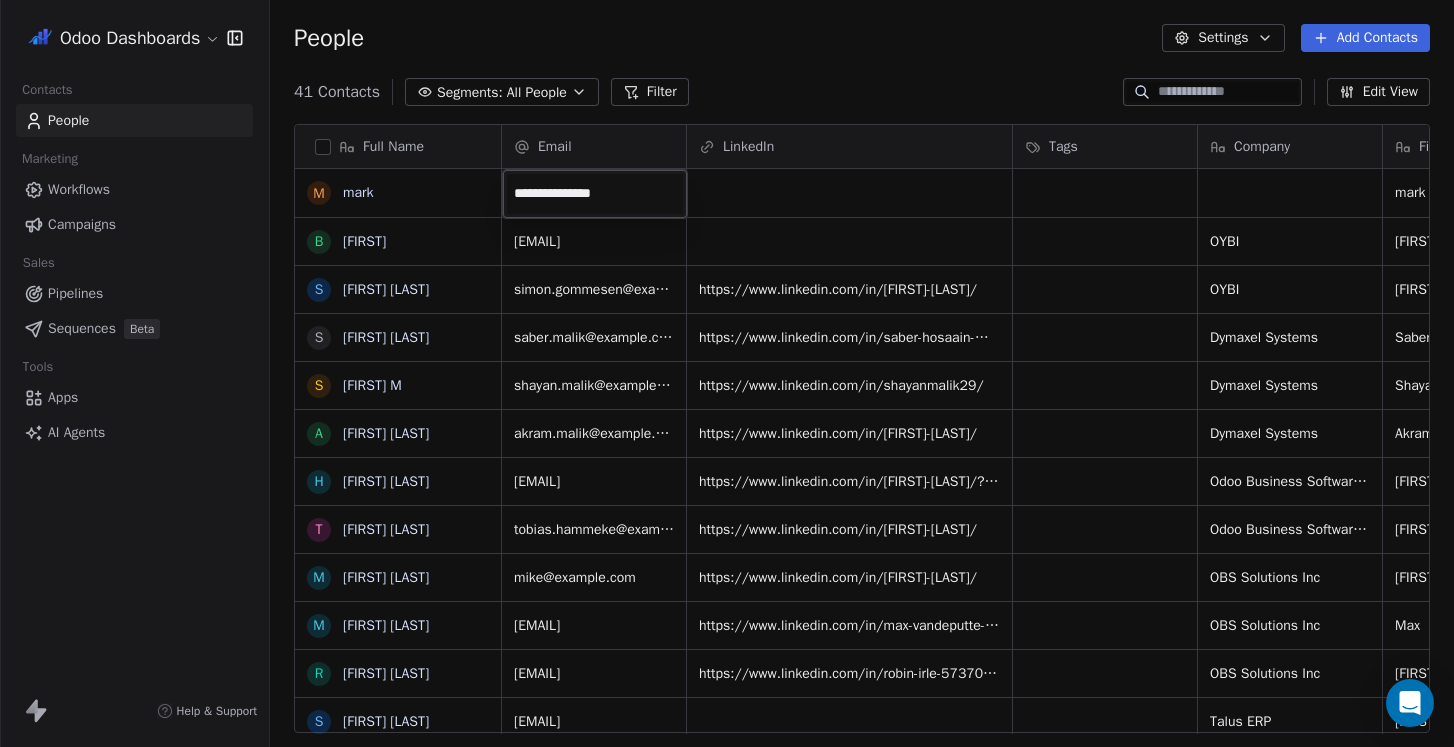 click on "Odoo Dashboards Contacts People Marketing Workflows Campaigns Sales Pipelines Sequences Beta Tools Apps AI Agents Help & Support People Settings  Add Contacts 41 Contacts Segments: All People Filter  Edit View Tag Add to Sequence Export Full Name m mark B [FIRST] S [FIRST] [LAST] S [FIRST] [LAST] S [FIRST] [LAST] H [FIRST] [LAST] T [FIRST] [LAST] M [FIRST] [LAST] M [FIRST] [LAST] R [FIRST] [LAST] S [FIRST] [LAST] M [FIRST] Email LinkedIn Tags Company First Name Last Name Phone Number Job Title mark [EMAIL] OYBI [FIRST] [EMAIL] https://www.linkedin.com/in/[PERSON]/ OYBI [FIRST] [LAST] +[PHONE] [JOB TITLE] [EMAIL] Dymaxel Systems [FIRST] [LAST] [EMAIL] [PERSON] [LAST]" at bounding box center (727, 373) 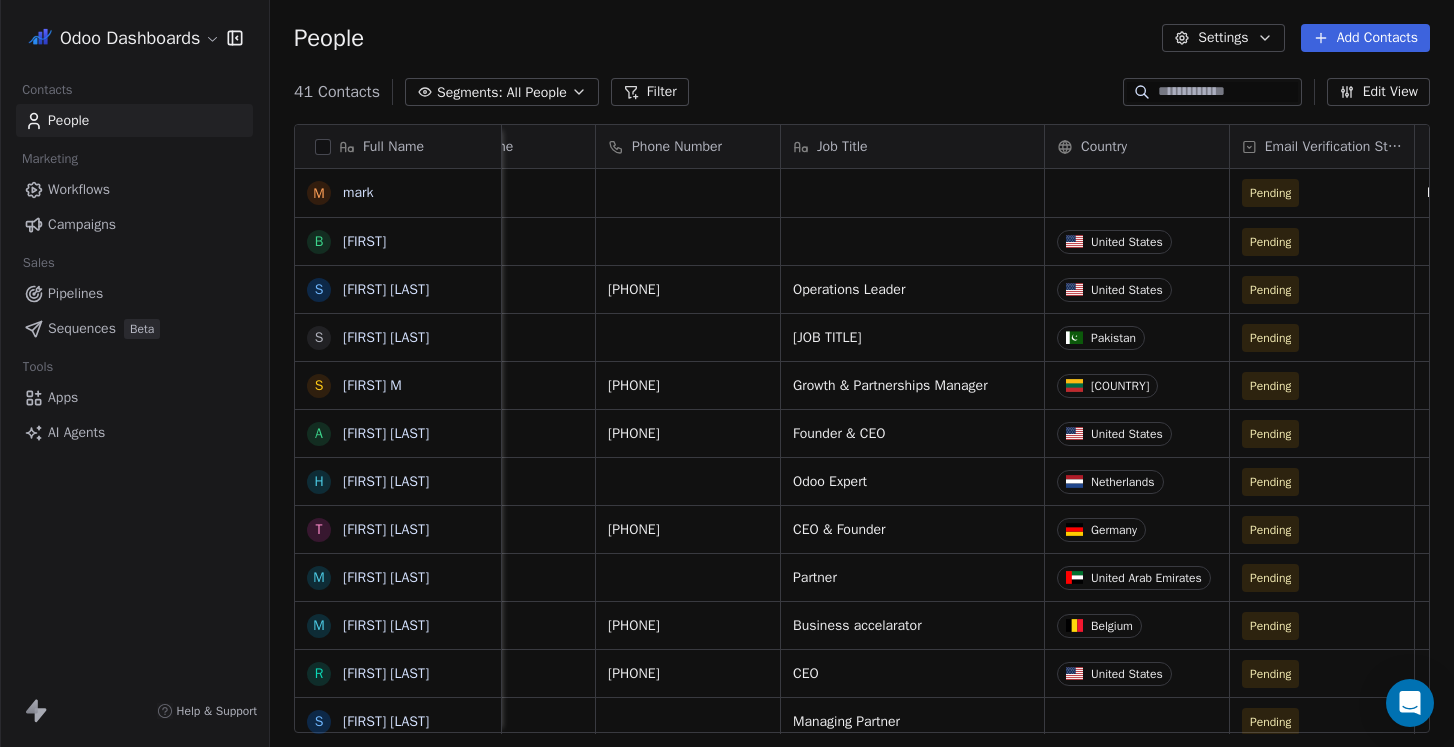 scroll, scrollTop: 0, scrollLeft: 1376, axis: horizontal 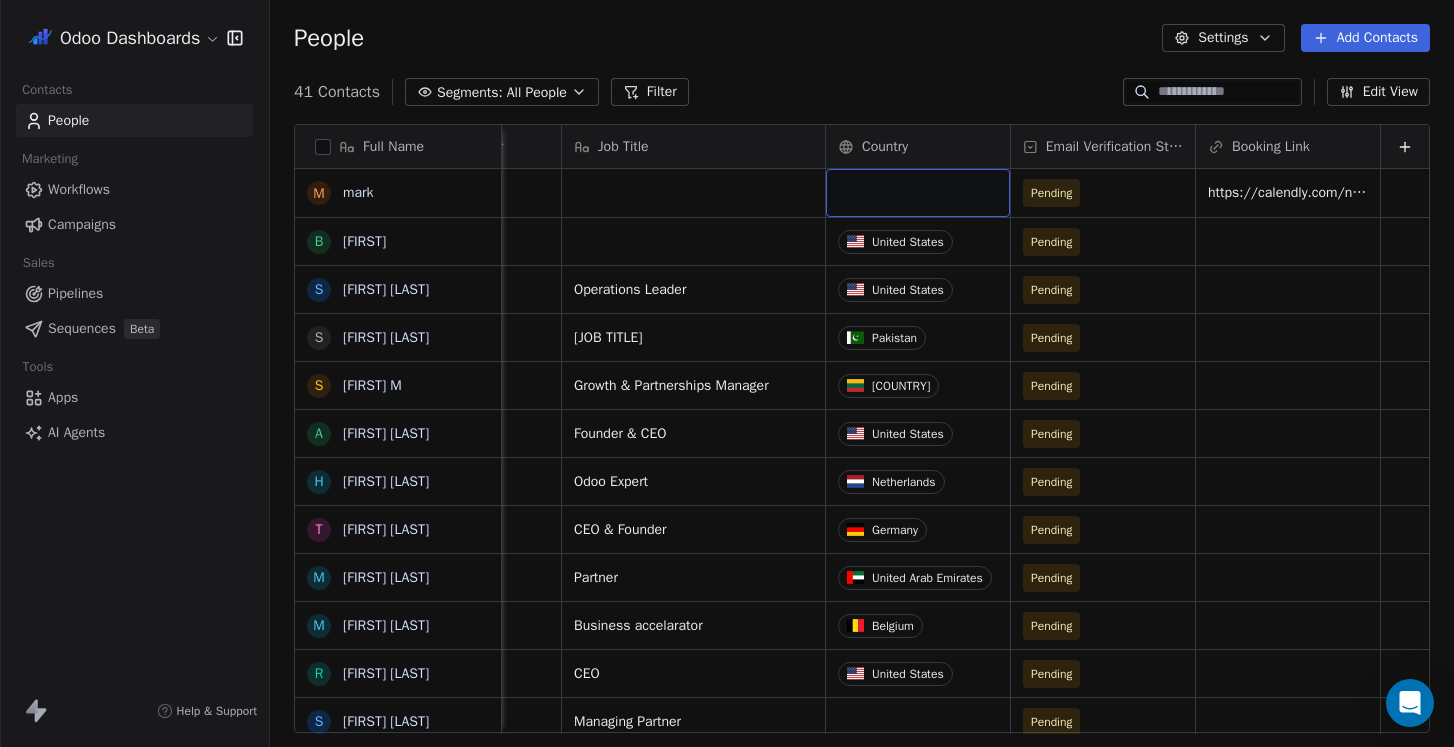 click at bounding box center (918, 193) 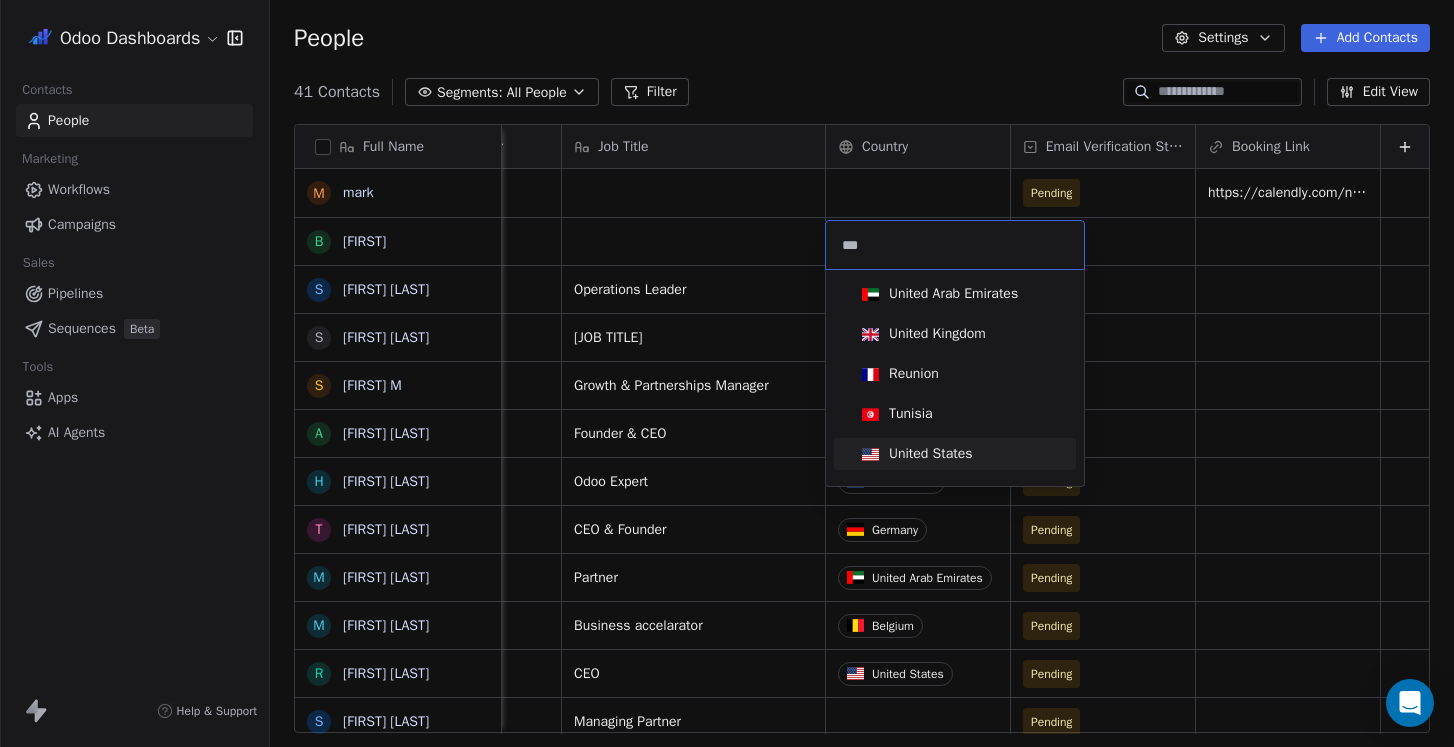 type on "***" 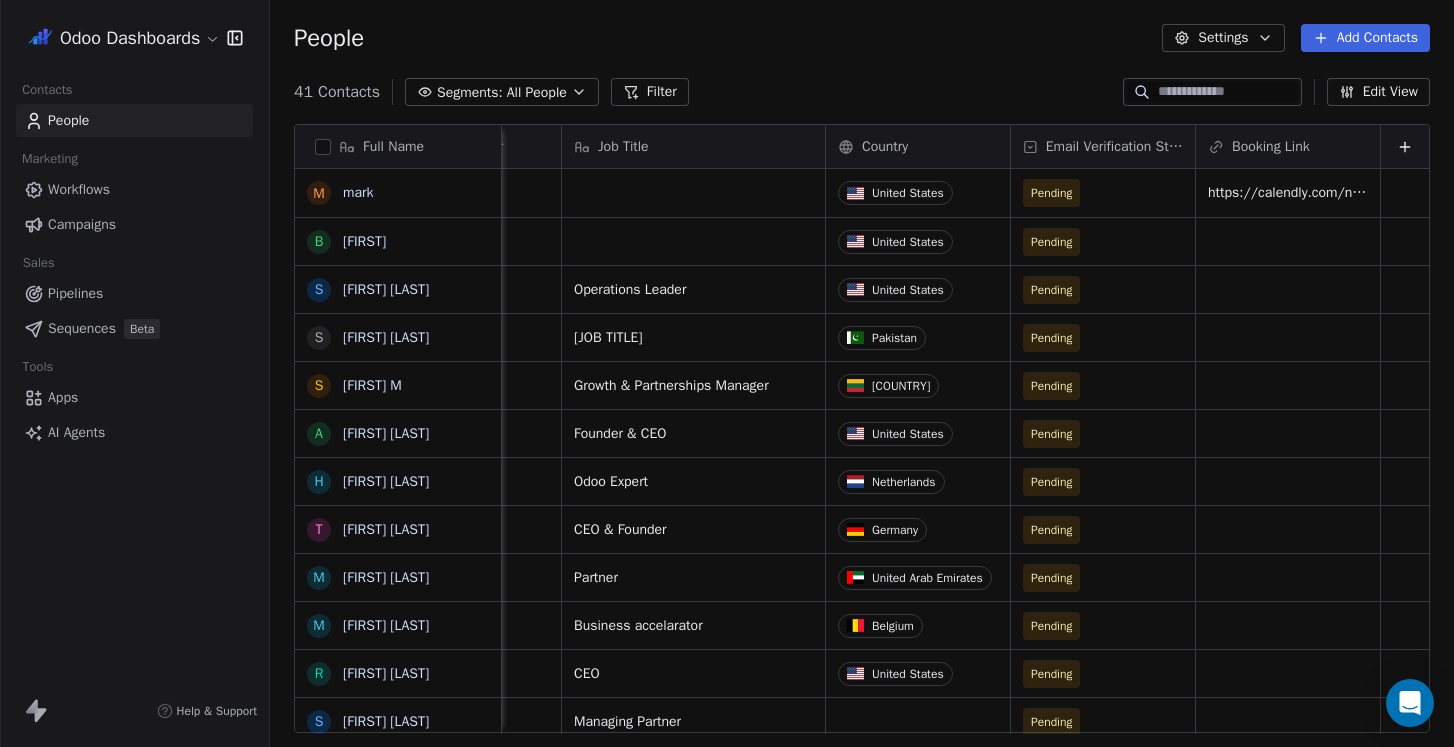 click on "People Settings  Add Contacts" at bounding box center [862, 38] 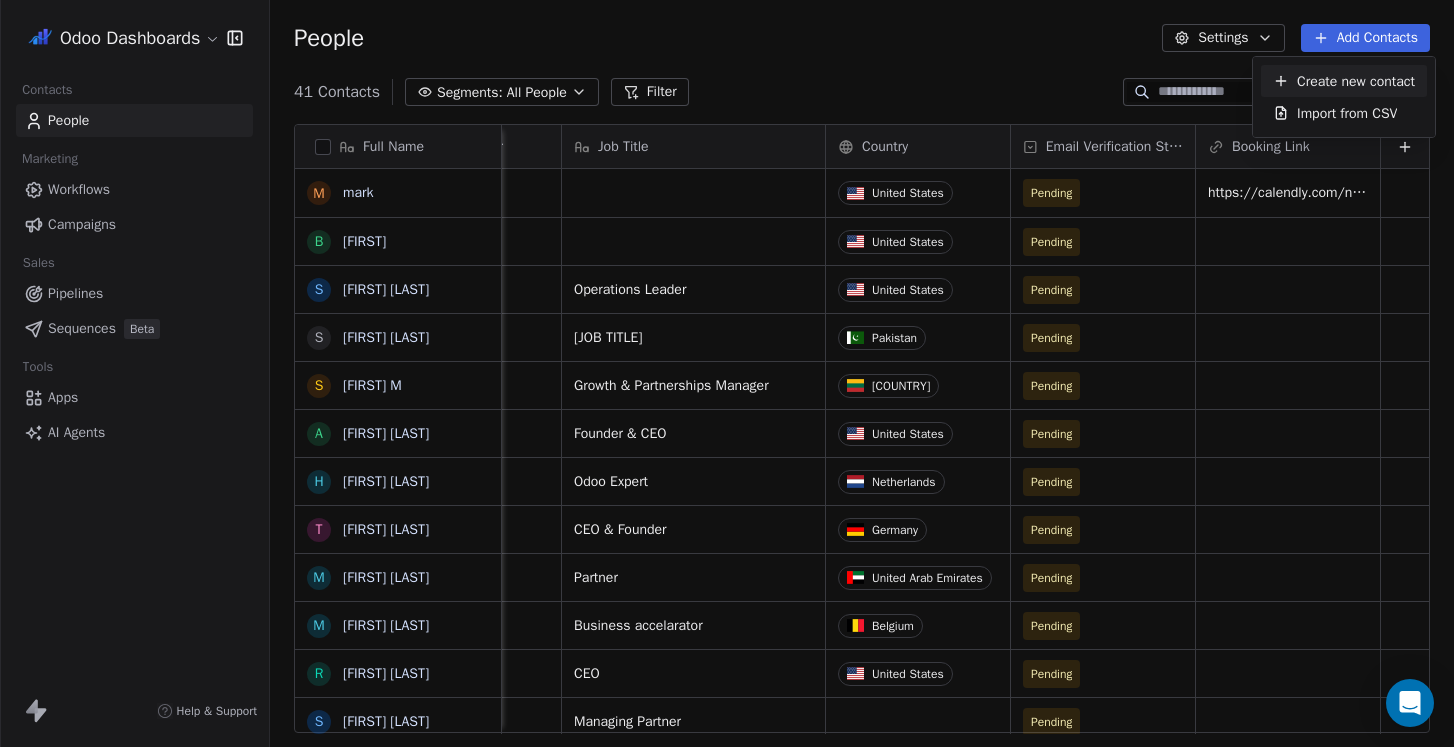 click on "Create new contact" at bounding box center [1356, 81] 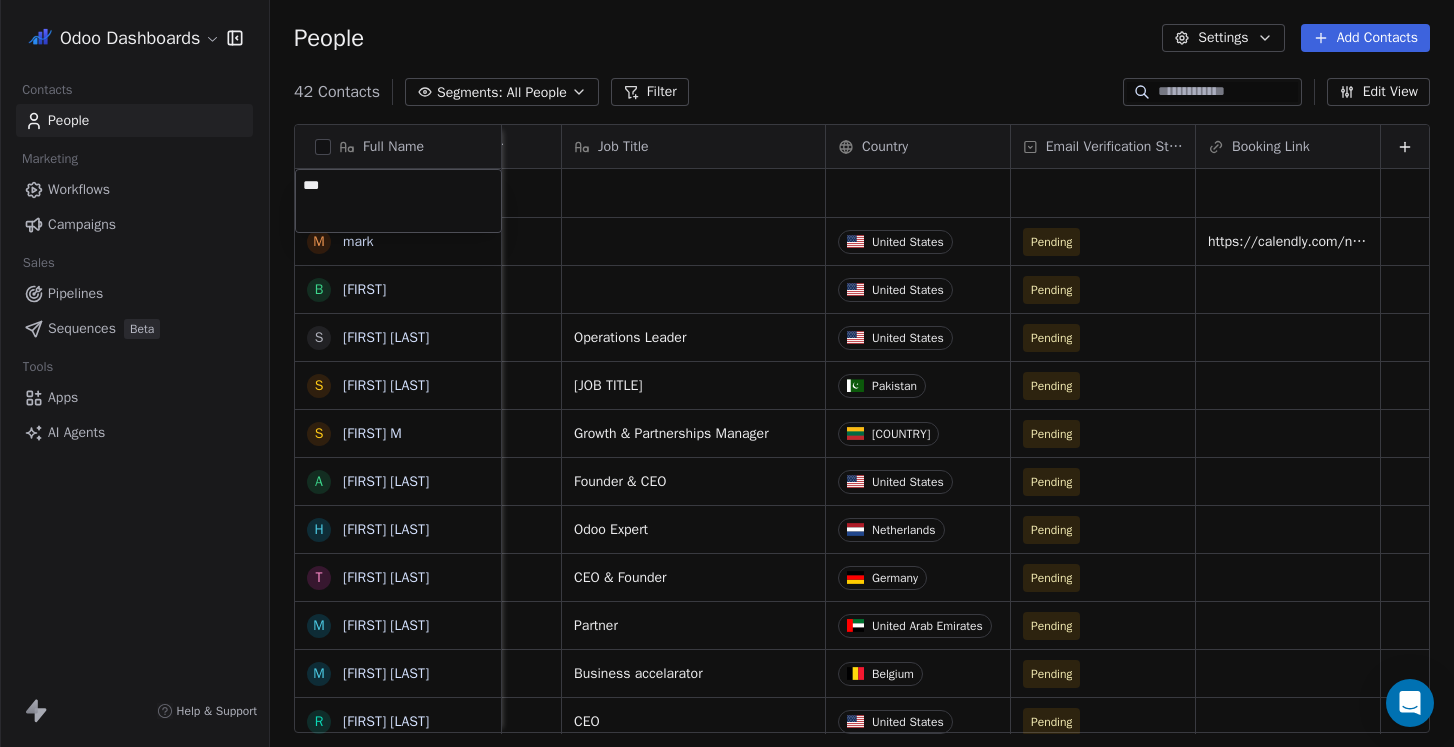 type on "****" 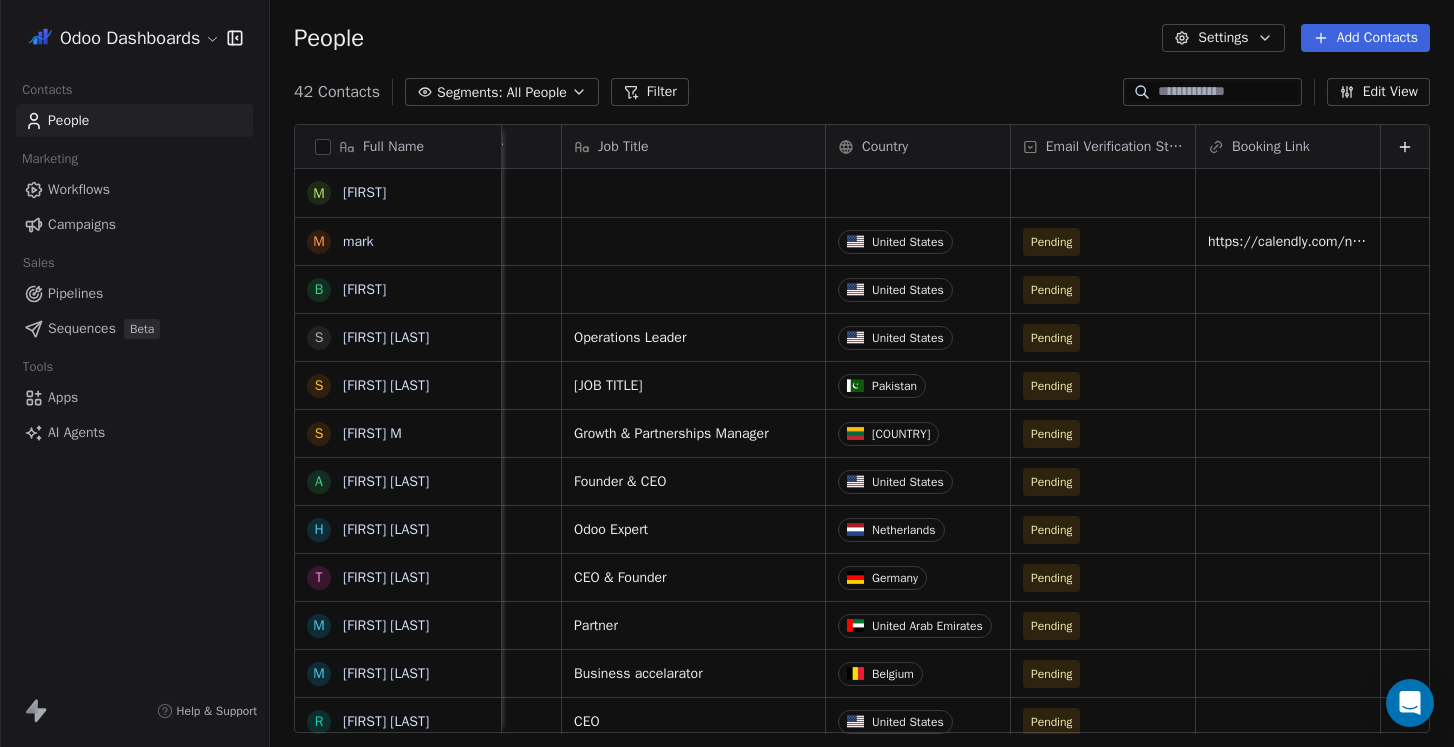 click on "Full Name M Matt m mark B [FIRST] [LAST] S Saber Hosaain Malik S Shayan M A Akram Malik H Harry Koot T Tobias Hammeke M Mike Gregory M Max Vandeputte R Robin Irle S Shelley Schultz M Mike Hong J Jeff Rund C [FIRST] [LAST] S Stephan Keller A Abul Hassan K Kaylie Kipe J Jared Kipe M Muzher Siddique E Erin Olson M Muhammad Afzaal N Nick Foy V Veli Kocak J Julie Kossiv G Gordon Cummins K Ken Hao S Saumil Kalaria C Chintan Shah L [FIRST] [LAST] P Paul Osterhaus Company First Name Last Name Phone Number Job Title Country Email Verification Status Booking Link mark United States Pending https://calendly.com/noetics-sales/ecosystem-demonstration?month=2025-07&date=2025-07-28 OYBI Brian United States Pending OYBI [FIRST] [LAST] [PHONE] Operations Leader United States" at bounding box center [727, 373] 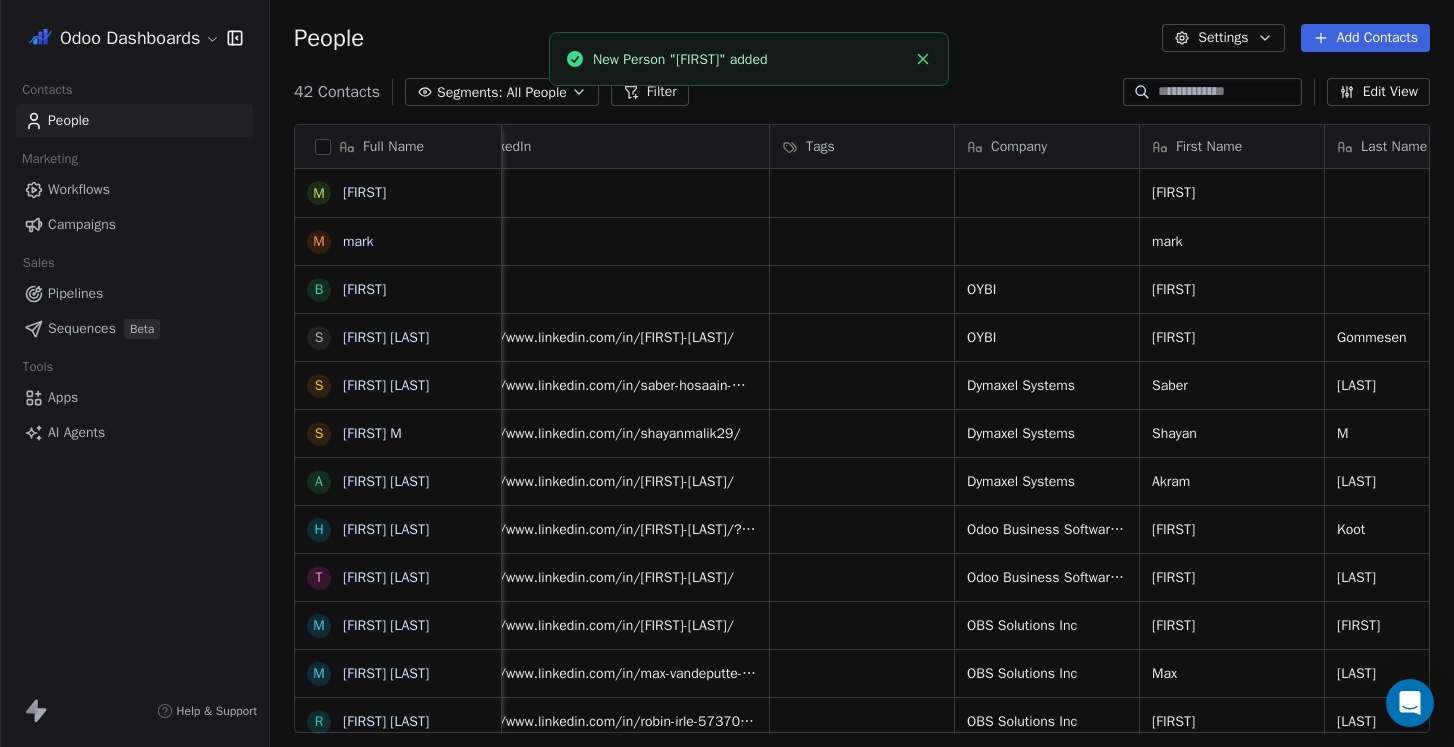 scroll, scrollTop: 0, scrollLeft: 0, axis: both 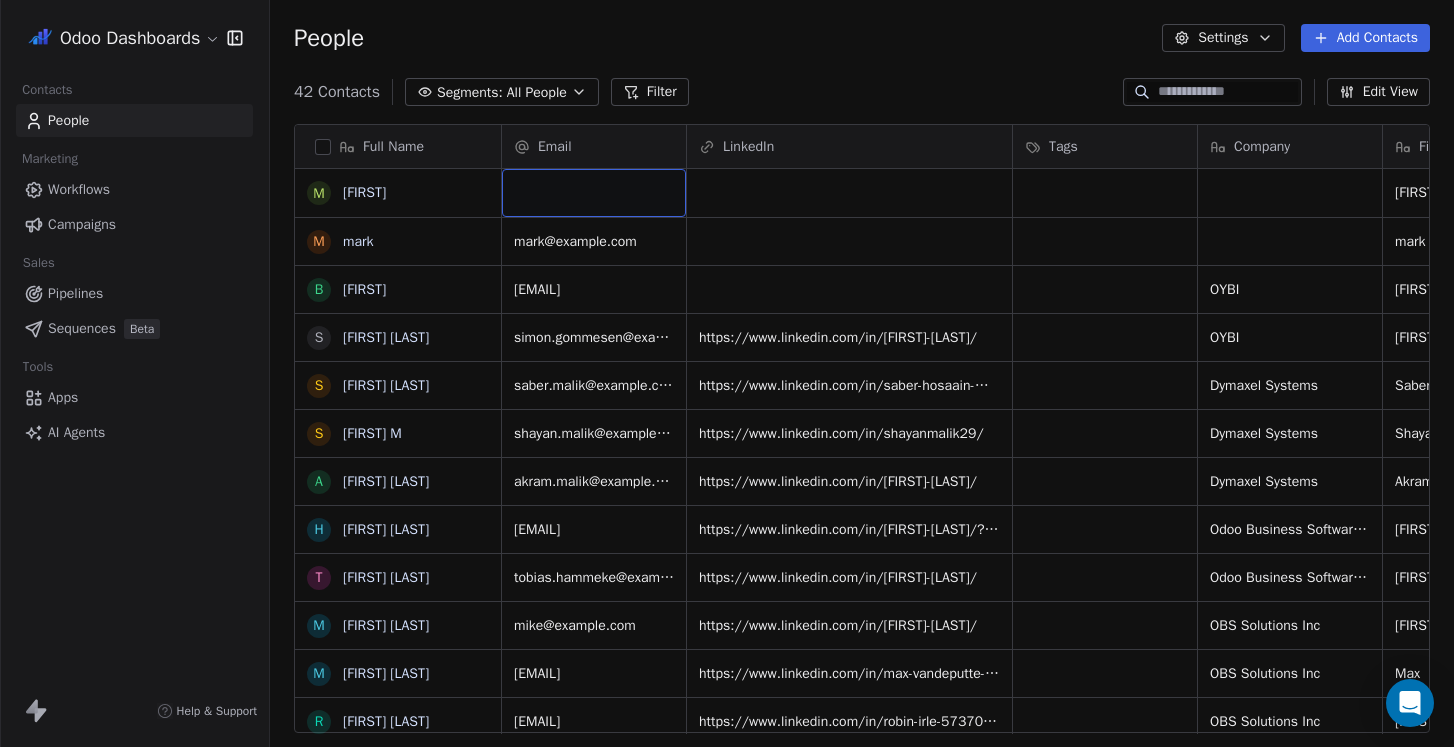 click at bounding box center [594, 193] 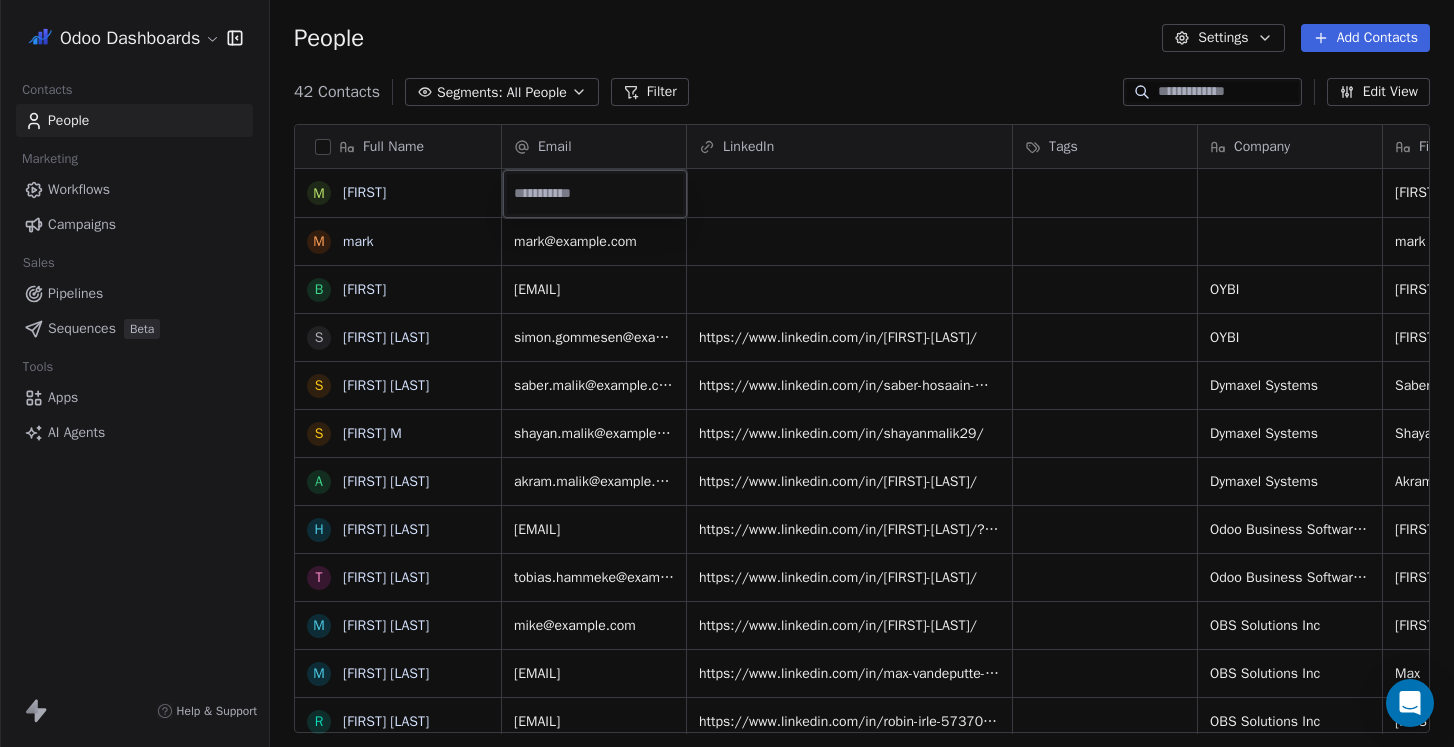 type on "**********" 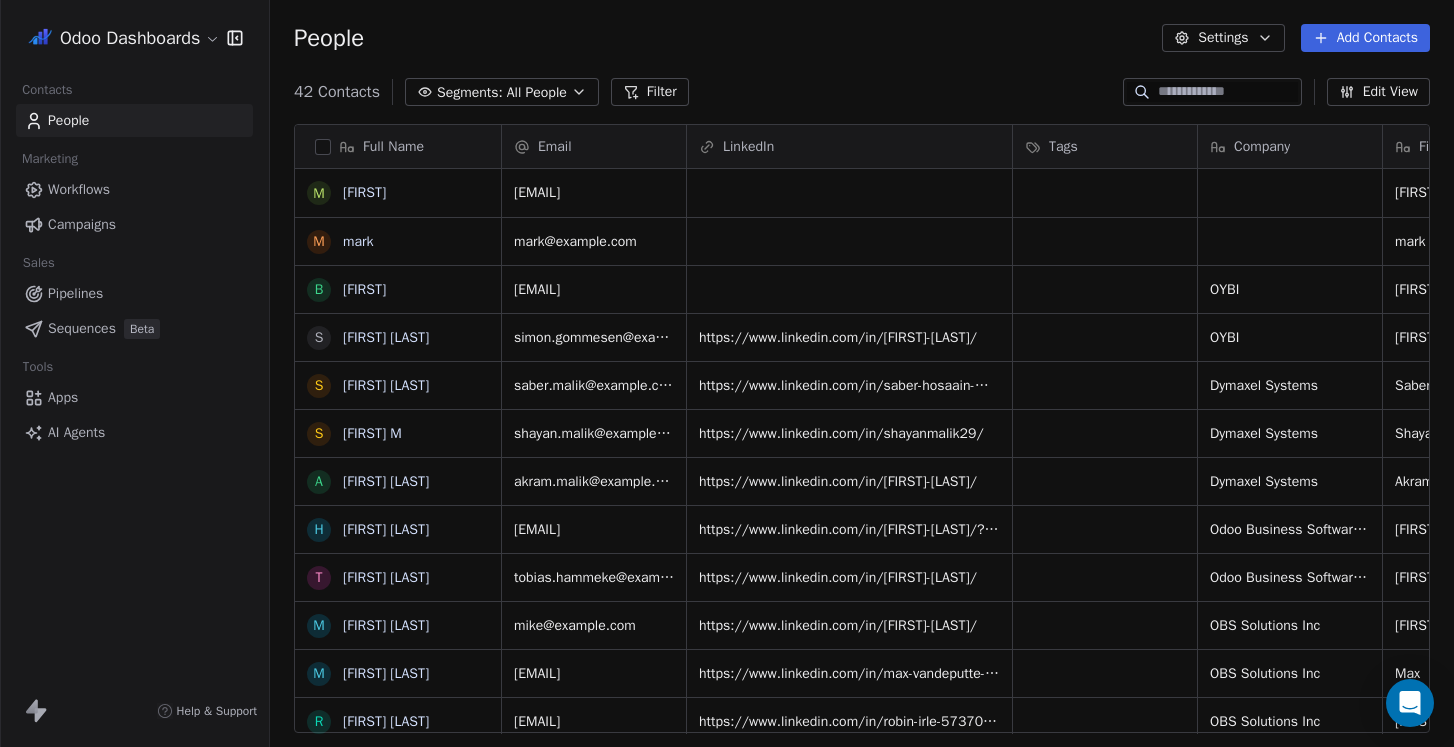 click on "Full Name M Matt m mark B [FIRST] [LAST] S Saber Hosaain Malik S Shayan M A Akram Malik H Harry Koot T Tobias Hammeke M Mike Gregory M Max Vandeputte R Robin Irle S Shelley Schultz M Mike Hong J Jeff Rund C [FIRST] [LAST] S Stephan Keller A Abul Hassan K Kaylie Kipe J Jared Kipe M Muzher Siddique E Erin Olson M Muhammad Afzaal N Nick Foy V Veli Kocak J Julie Kossiv G Gordon Cummins K Ken Hao S Saumil Kalaria C Chintan Shah L [FIRST] [LAST] P Paul Osterhaus Email LinkedIn Tags Company First Name Last Name Phone Number Job Title matt@example.com Matt mark@example.com mark brian@example.com OYBI Brian simon.gommesen@example.com https://www.linkedin.com/in/simon-gommesen-487969101/ OYBI [FIRST] [LAST] [PHONE] Operations Leader saber.malik@example.com Saber M" at bounding box center (727, 373) 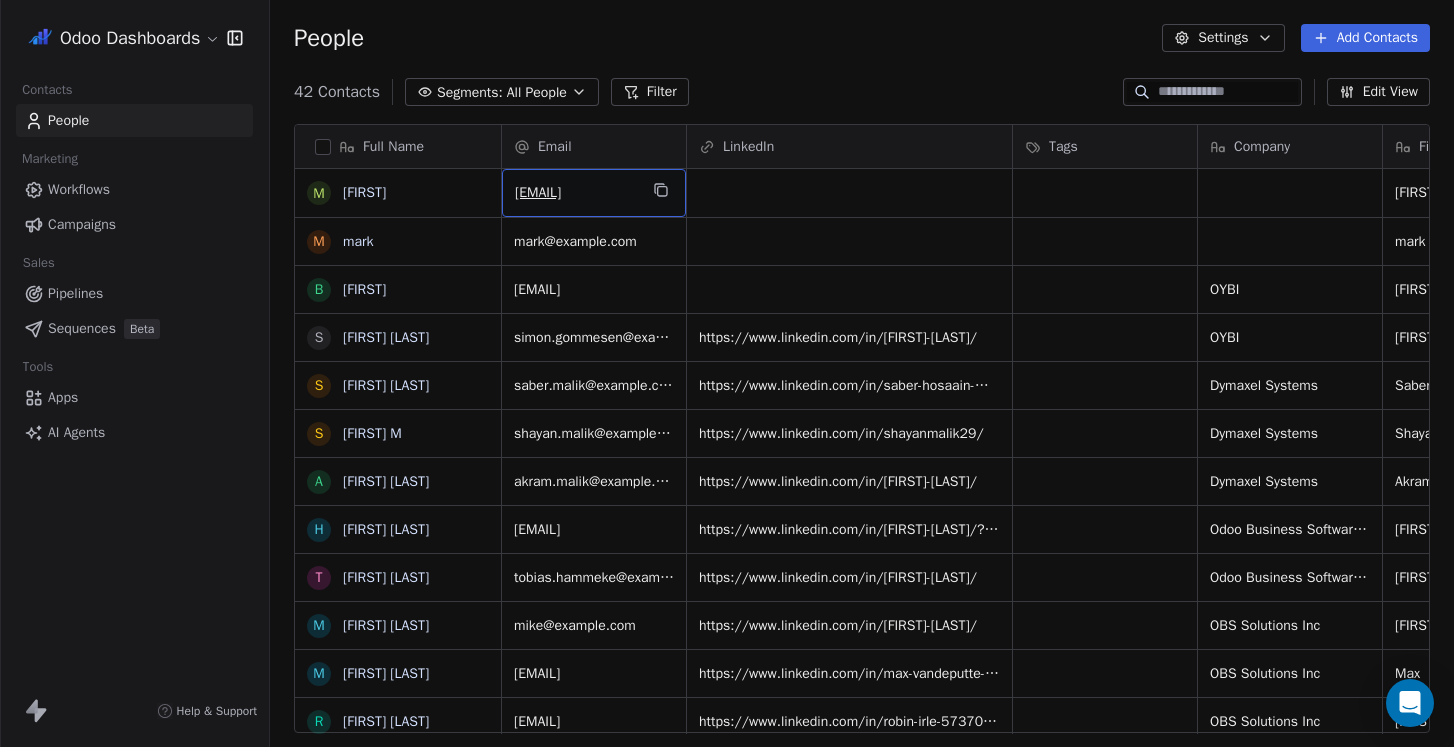click on "[EMAIL]" at bounding box center [576, 193] 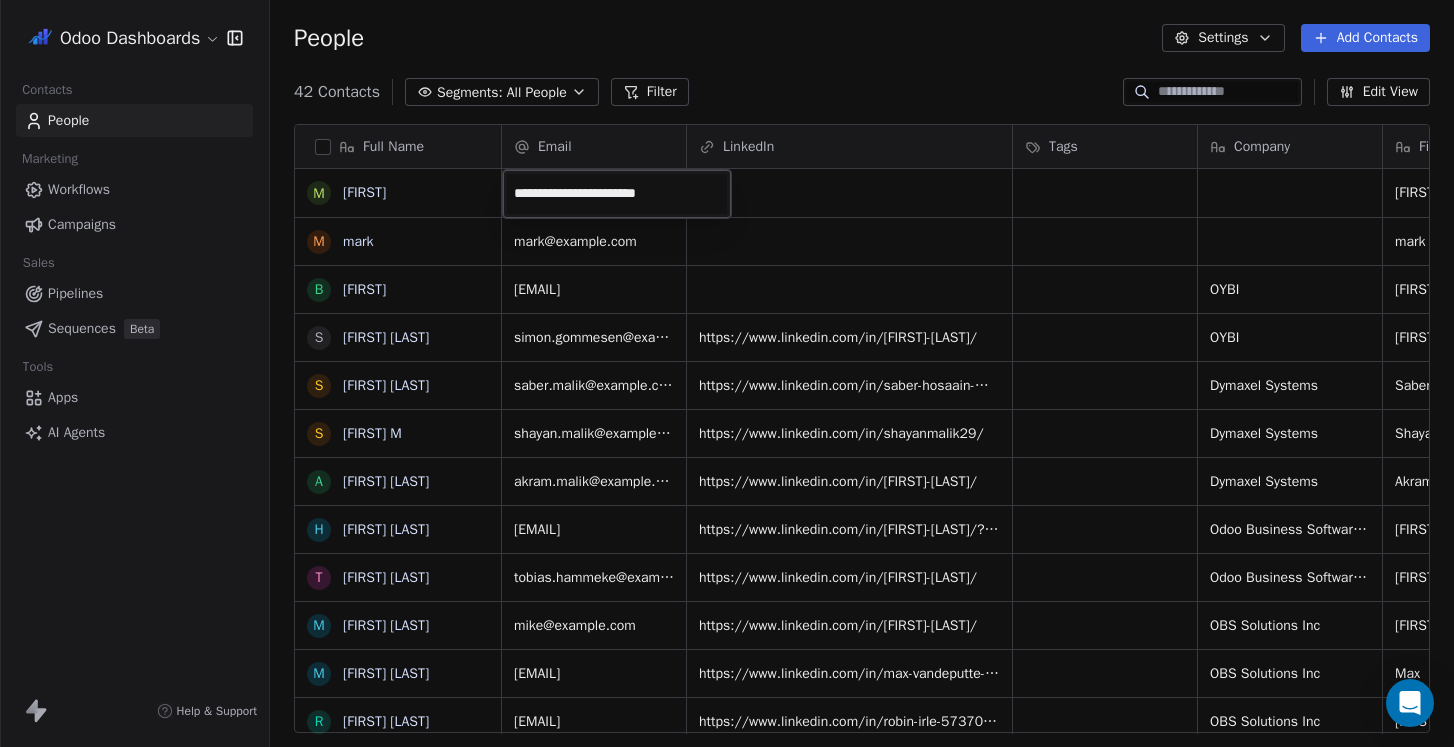 drag, startPoint x: 688, startPoint y: 192, endPoint x: 554, endPoint y: 183, distance: 134.3019 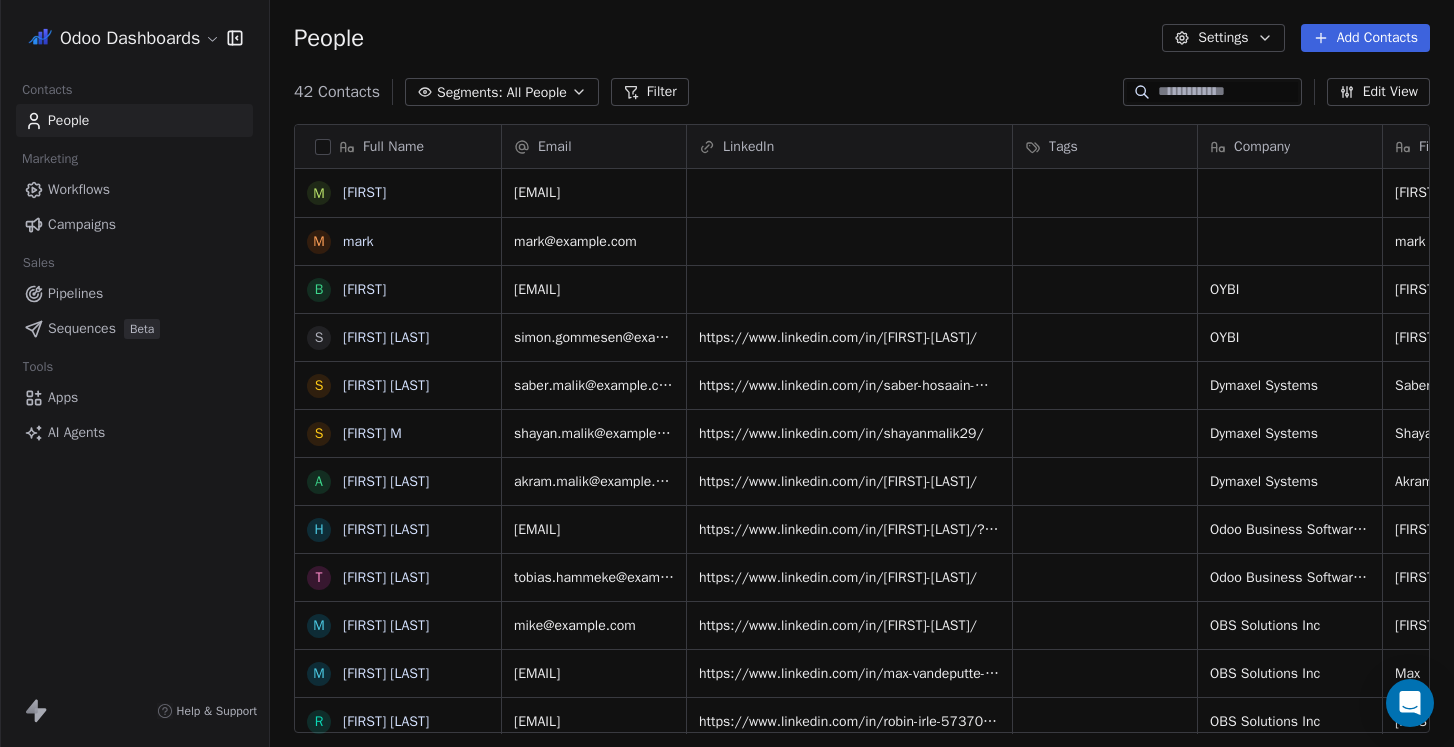 click on "Full Name M Matt m mark B [FIRST] [LAST] S Saber Hosaain Malik S Shayan M A Akram Malik H Harry Koot T Tobias Hammeke M Mike Gregory M Max Vandeputte R Robin Irle S Shelley Schultz M Mike Hong J Jeff Rund C [FIRST] [LAST] S Stephan Keller A Abul Hassan K Kaylie Kipe J Jared Kipe M Muzher Siddique E Erin Olson M Muhammad Afzaal N Nick Foy V Veli Kocak J Julie Kossiv G Gordon Cummins K Ken Hao S Saumil Kalaria C Chintan Shah L [FIRST] [LAST] P Paul Osterhaus Email LinkedIn Tags Company First Name Last Name Phone Number Job Title matt@example.com Matt mark@example.com mark brian@example.com OYBI Brian simon.gommesen@example.com https://www.linkedin.com/in/simon-gommesen-487969101/ OYBI [FIRST] [LAST] [PHONE] Operations Leader saber.malik@example.com Saber M" at bounding box center [727, 373] 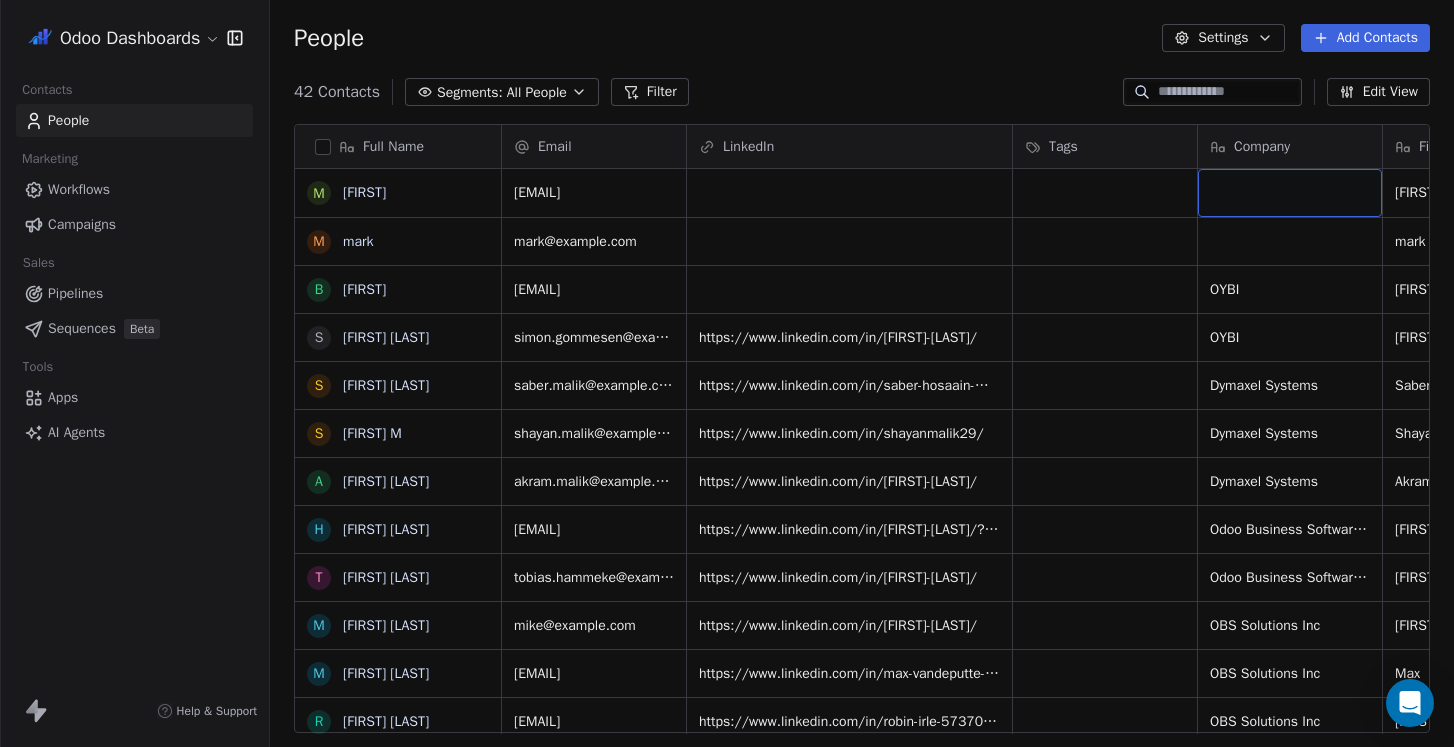 click at bounding box center [1290, 193] 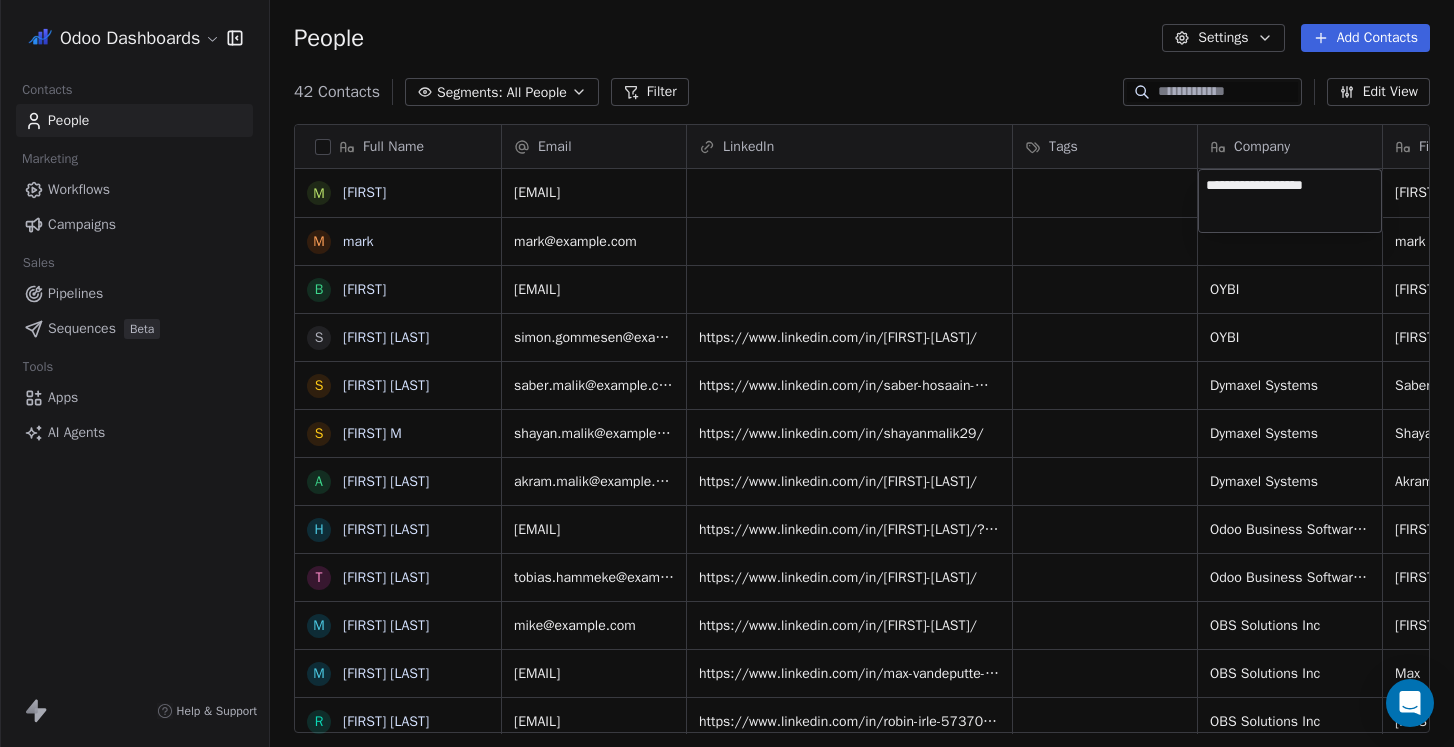 type on "**********" 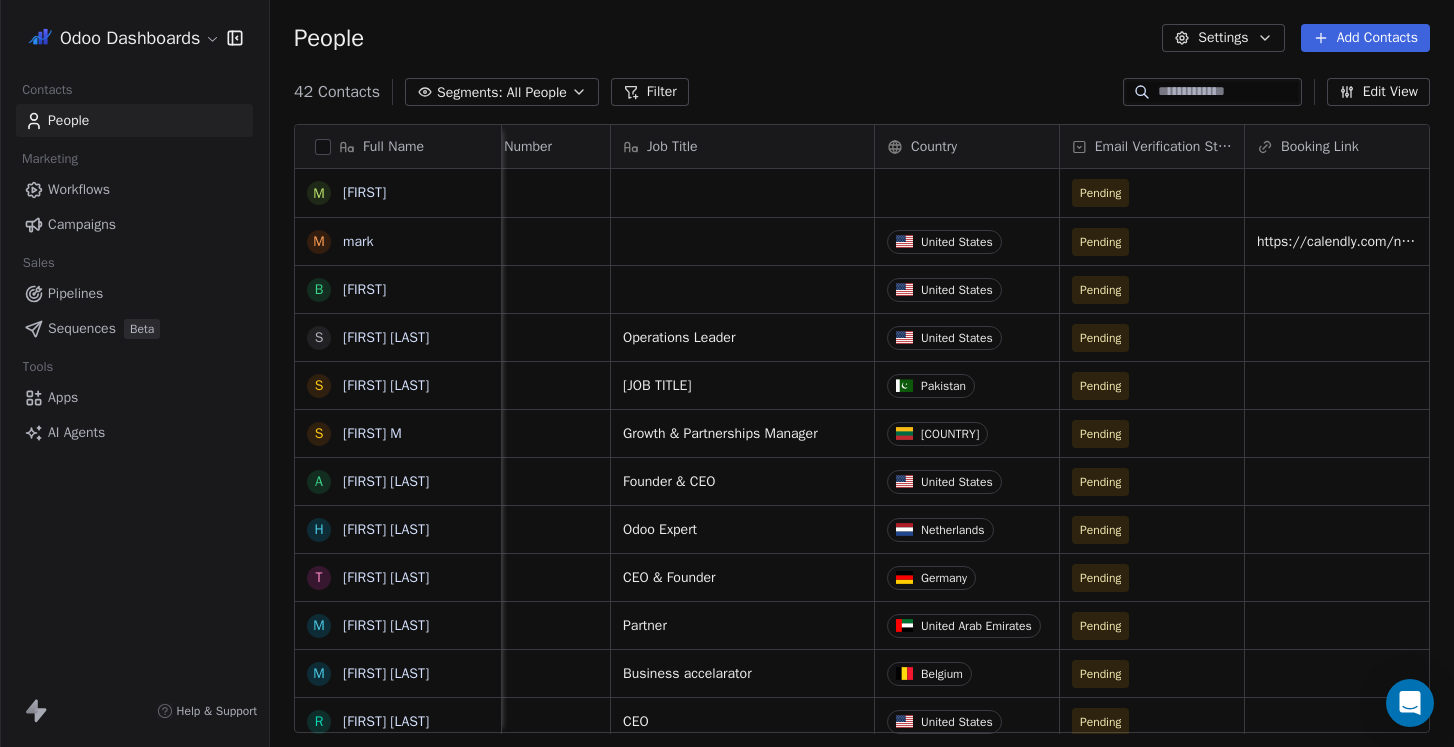 scroll, scrollTop: 0, scrollLeft: 1376, axis: horizontal 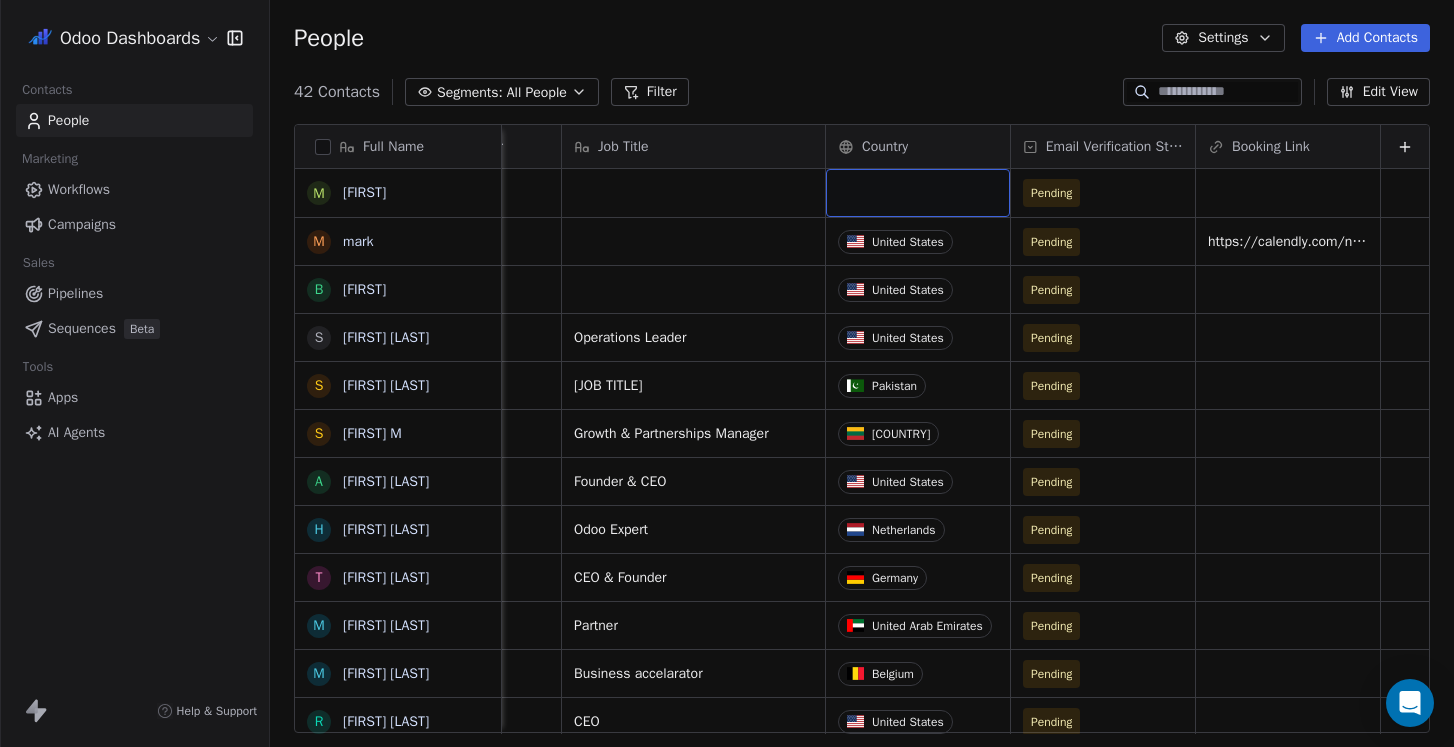 click at bounding box center [918, 193] 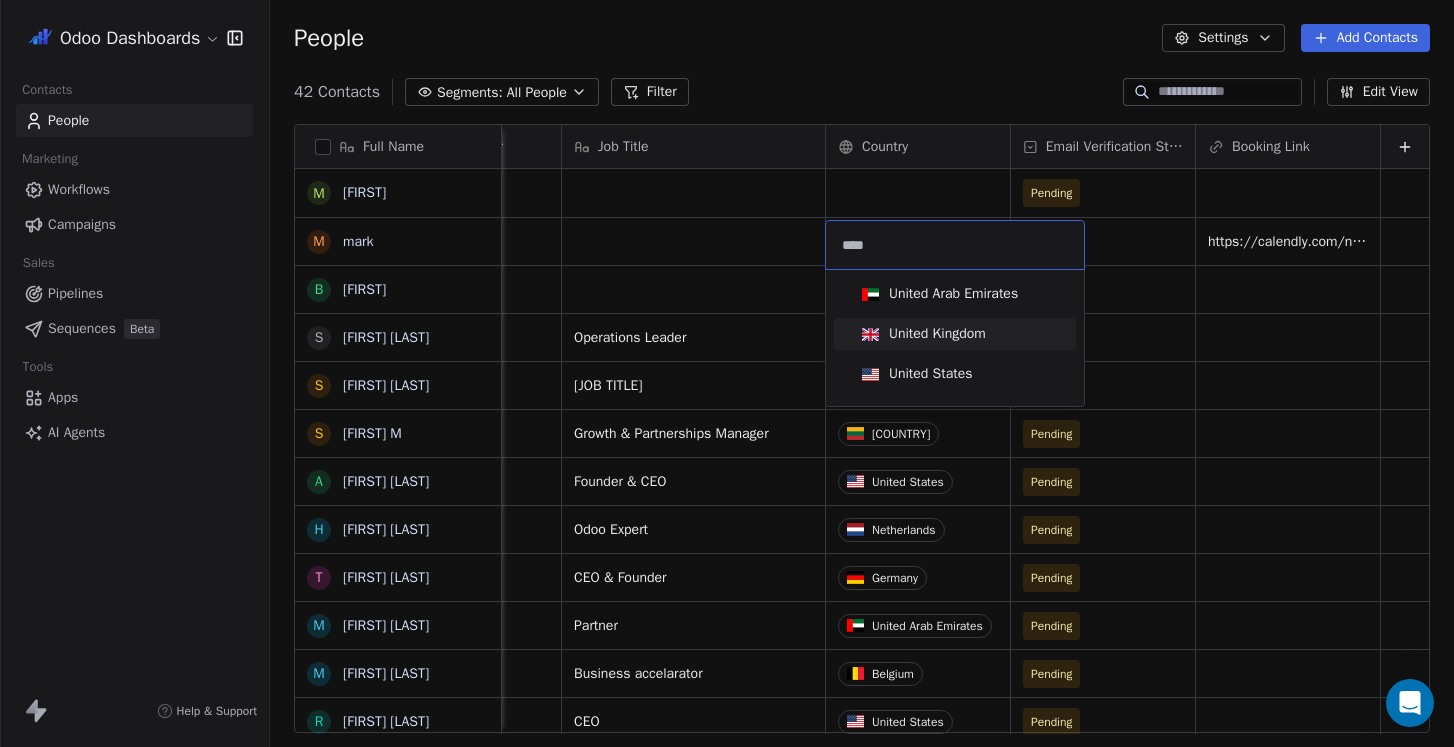 type on "****" 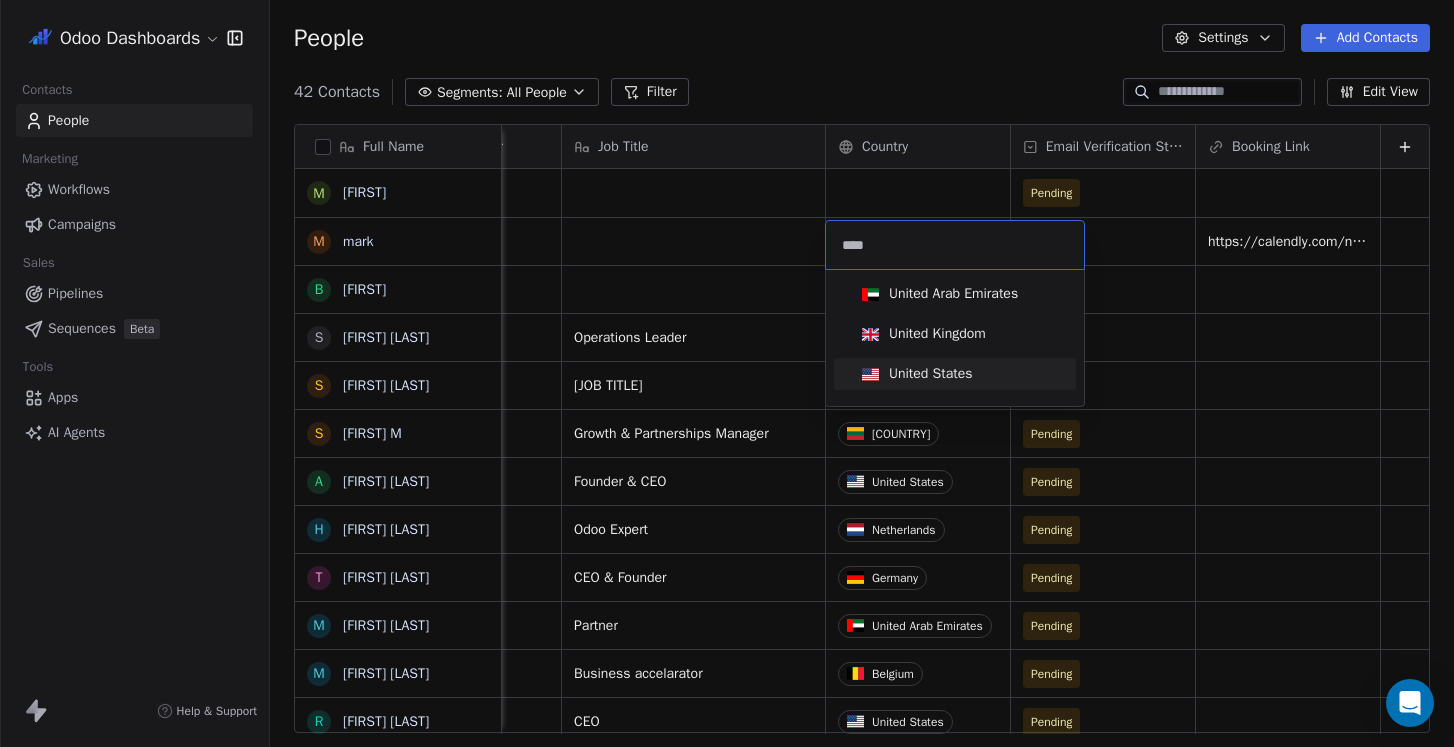 click on "United States" at bounding box center [917, 374] 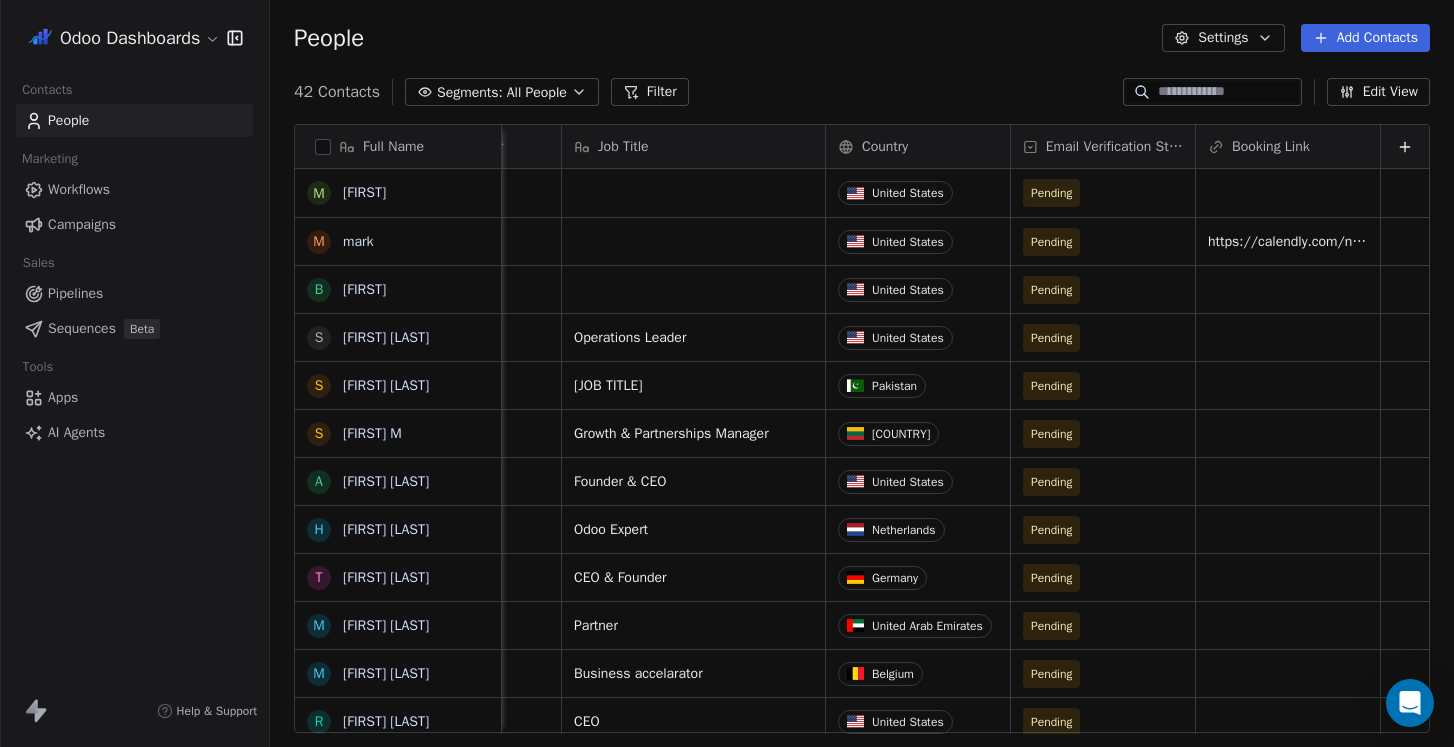 click on "People Settings  Add Contacts" at bounding box center [862, 38] 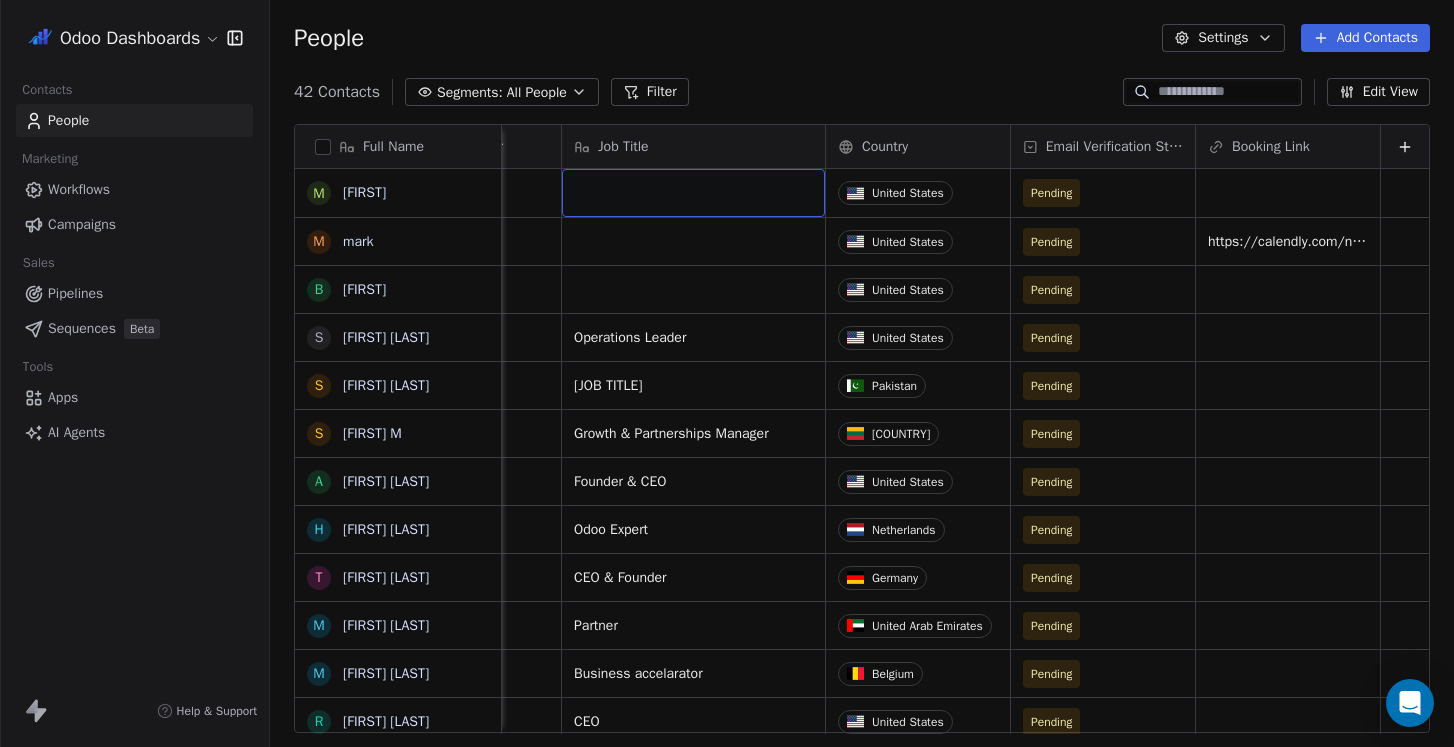 click at bounding box center [693, 193] 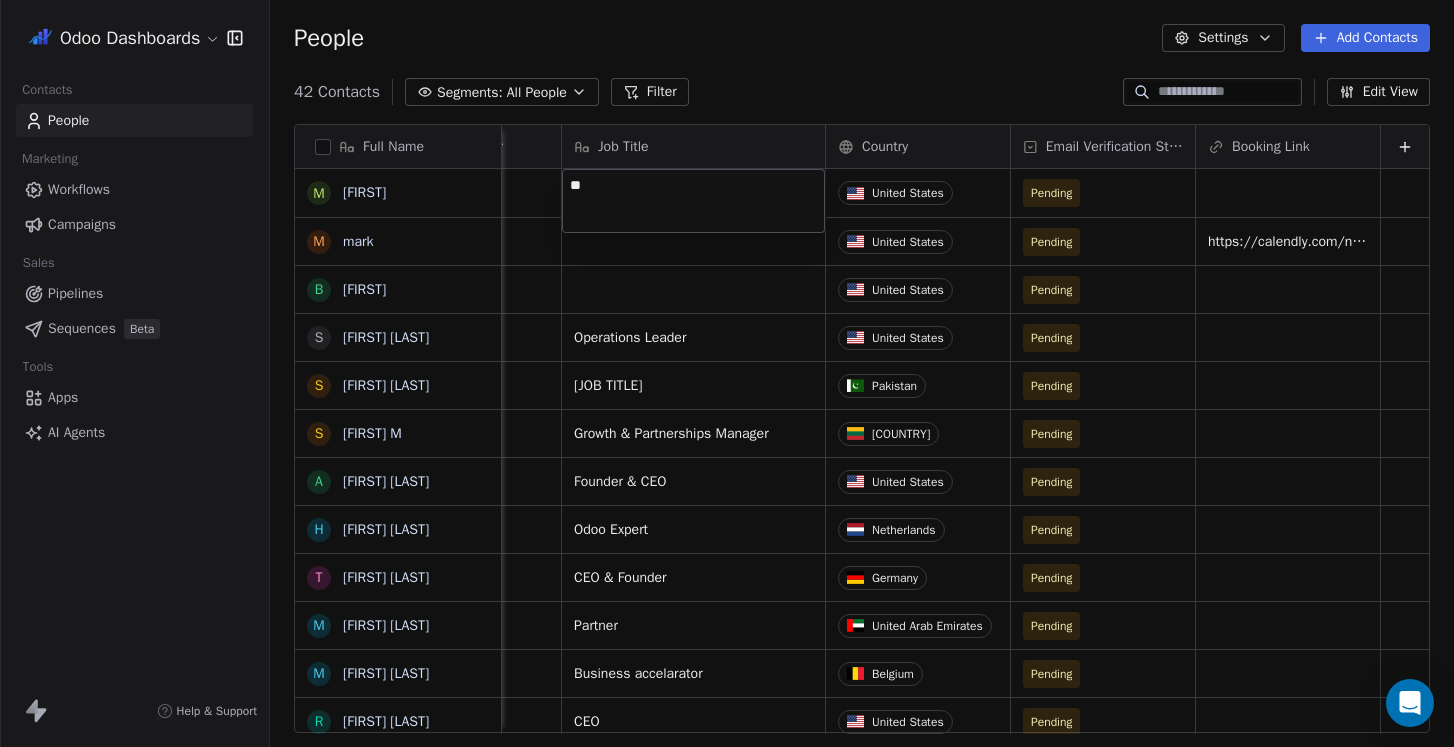 type on "***" 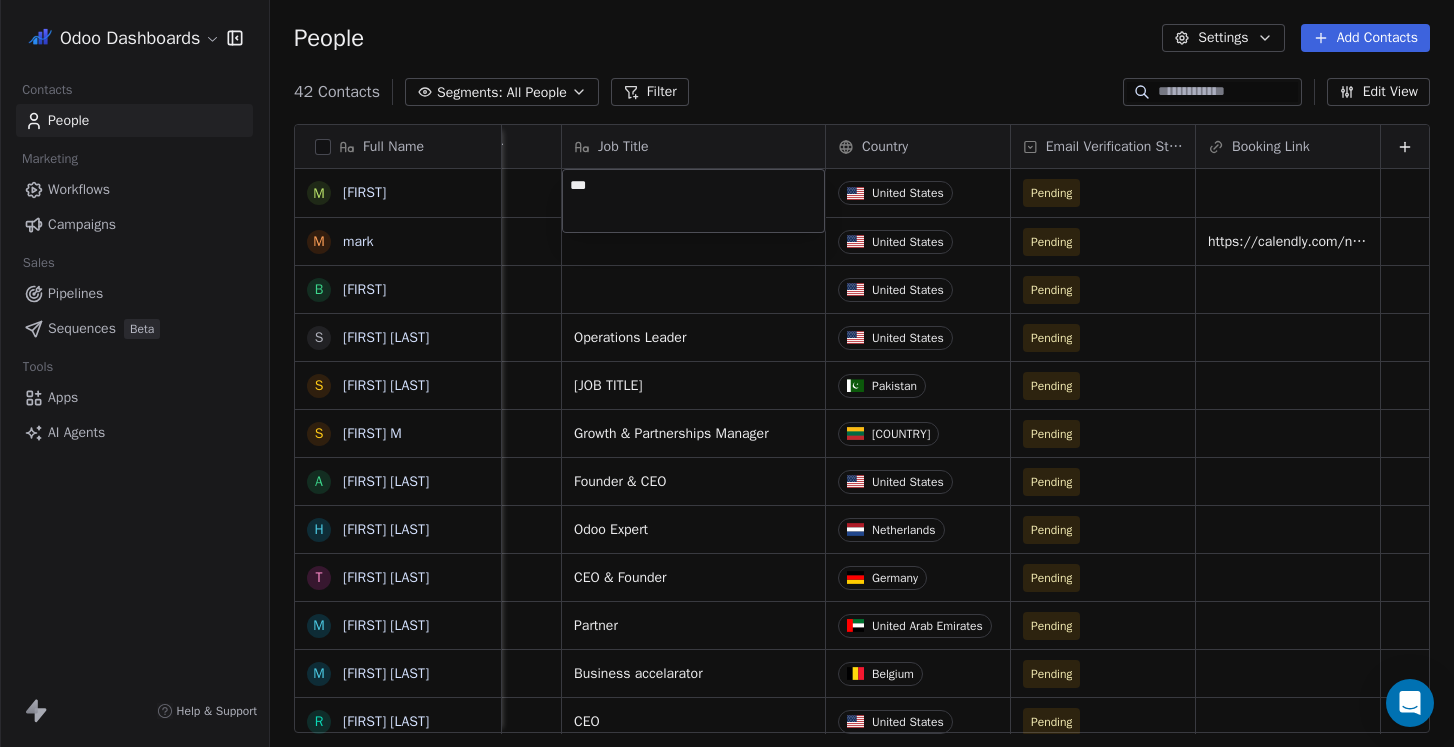 click on "Odoo Dashboards Contacts People Marketing Workflows Campaigns Sales Pipelines Sequences Beta Tools Apps AI Agents Help & Support People Settings Add Contacts 42 Contacts Segments: All People Filter Edit View Tag Add to Sequence Export Full Name M [FIRST] m [FIRST] B [FIRST] S [FIRST] [LAST] S [FIRST] [LAST] S [FIRST] [LAST] S [FIRST] [LAST] A [FIRST] [LAST] H [FIRST] [LAST] T [FIRST] [LAST] M [FIRST] [LAST] R [FIRST] [LAST] S [FIRST] [LAST] M [FIRST] [LAST] J [FIRST] [LAST] C [FIRST] [LAST] S [FIRST] [LAST] A [FIRST] [LAST] K [FIRST] [LAST] J [FIRST] [LAST] M [FIRST] [LAST] E [FIRST] [LAST] M [FIRST] [LAST] N [FIRST] [LAST] V [FIRST] [LAST] J [FIRST] [LAST] G [FIRST] [LAST] K [FIRST] [LAST] S [FIRST] [LAST] C [FIRST] [LAST] L [FIRST] [LAST] P [FIRST] [LAST] Company First Name Last Name Phone Number Job Title Country Email Verification Status Booking Link Harrison Consulting Matt United States Pending mark United States Pending https://calendly.com/noetics-sales/ecosystem-demonstration?month=2025-07&date=2025-07-28 OYBI Brian United States Pending OYBI" at bounding box center [727, 373] 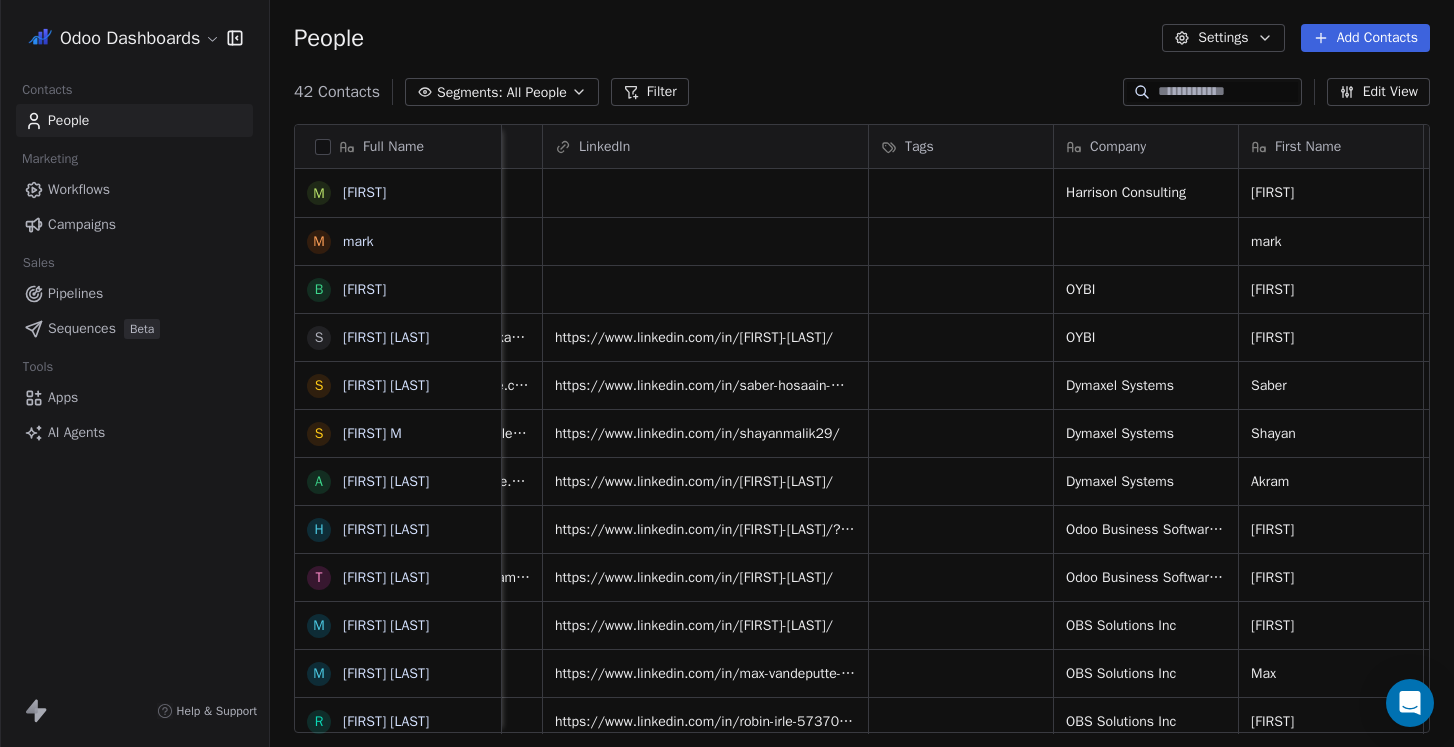 scroll, scrollTop: 0, scrollLeft: 0, axis: both 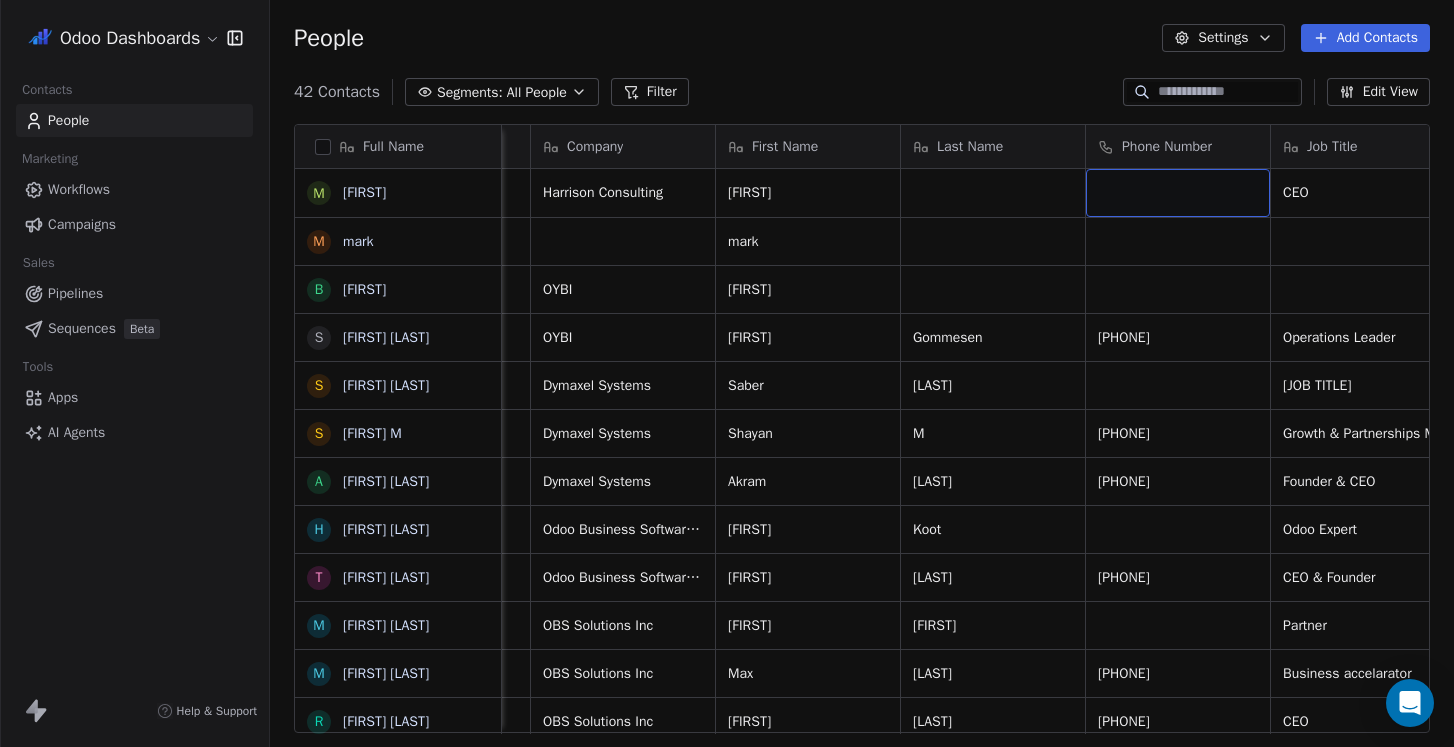 click at bounding box center (1178, 193) 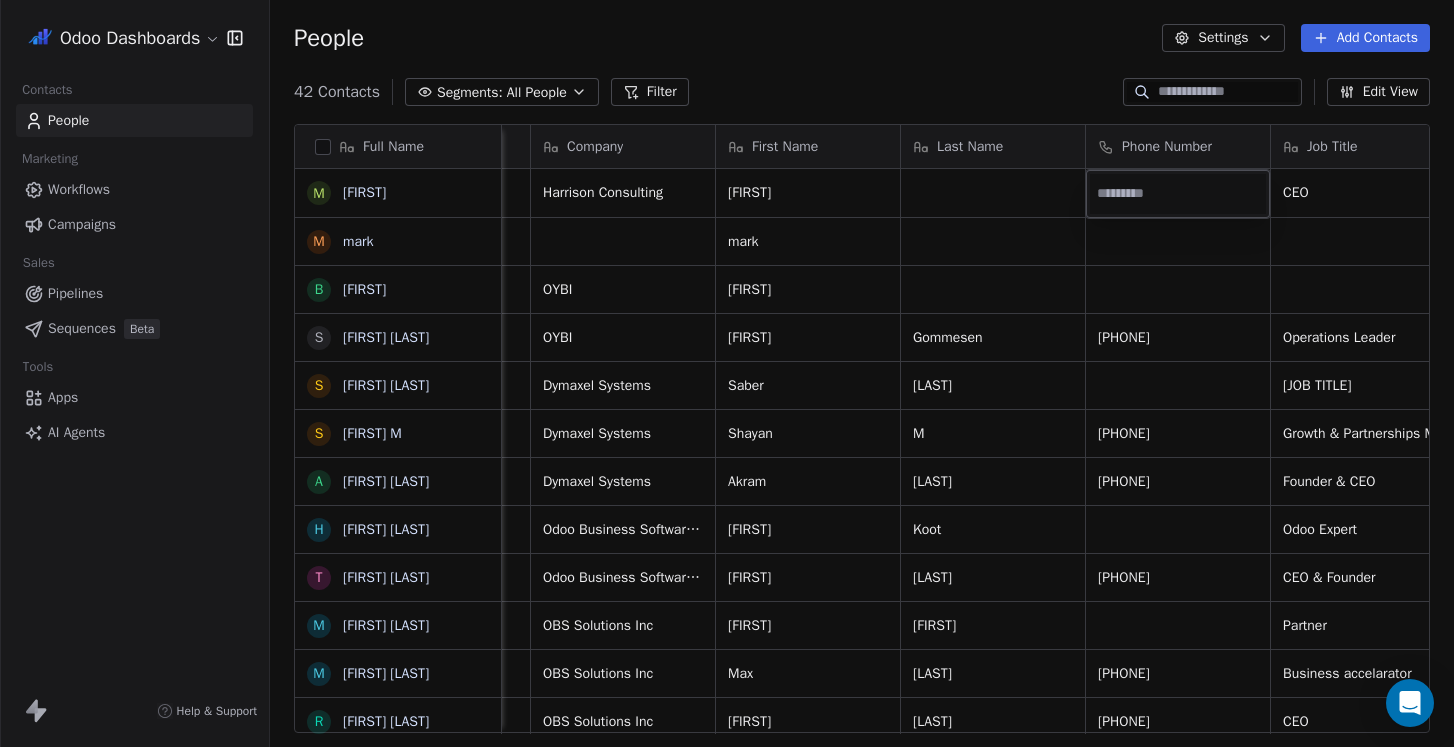 type on "**********" 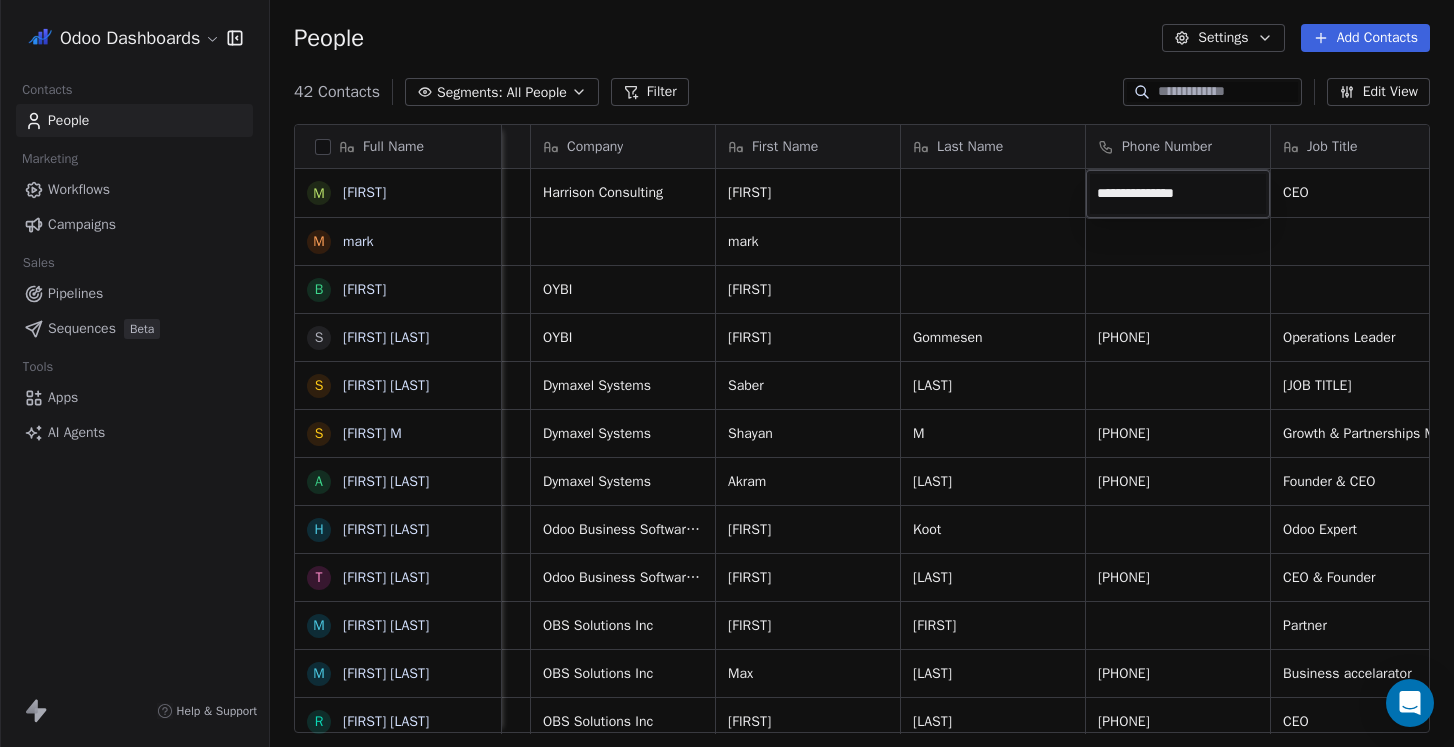 click on "Odoo Dashboards Contacts People Marketing Workflows Campaigns Sales Pipelines Sequences Beta Tools Apps AI Agents Help & Support People Settings Add Contacts 42 Contacts Segments: All People Filter Edit View Tag Add to Sequence Export Full Name M [FIRST] m [FIRST] B [FIRST] S [FIRST] [LAST] S [FIRST] [LAST] S [FIRST] [LAST] S [FIRST] [LAST] A [FIRST] [LAST] H [FIRST] [LAST] T [FIRST] [LAST] M [FIRST] [LAST] R [FIRST] [LAST] S [FIRST] [LAST] M [FIRST] [LAST] J [FIRST] [LAST] C [FIRST] [LAST] S [FIRST] [LAST] A [FIRST] [LAST] K [FIRST] [LAST] J [FIRST] [LAST] M [FIRST] [LAST] E [FIRST] [LAST] M [FIRST] [LAST] N [FIRST] [LAST] V [FIRST] [LAST] J [FIRST] [LAST] G [FIRST] [LAST] K [FIRST] [LAST] S [FIRST] [LAST] C [FIRST] [LAST] L [FIRST] [LAST] P [FIRST] [LAST] Email LinkedIn Tags Company First Name Last Name Phone Number Job Title Country Email Verification Status Booking Link matt@example.com Harrison Consulting Matt CEO United States Pending mark@example.com mark United States Pending brian@example.com OYBI Brian United States Pending simon.gommesen@example.com M" at bounding box center (727, 373) 